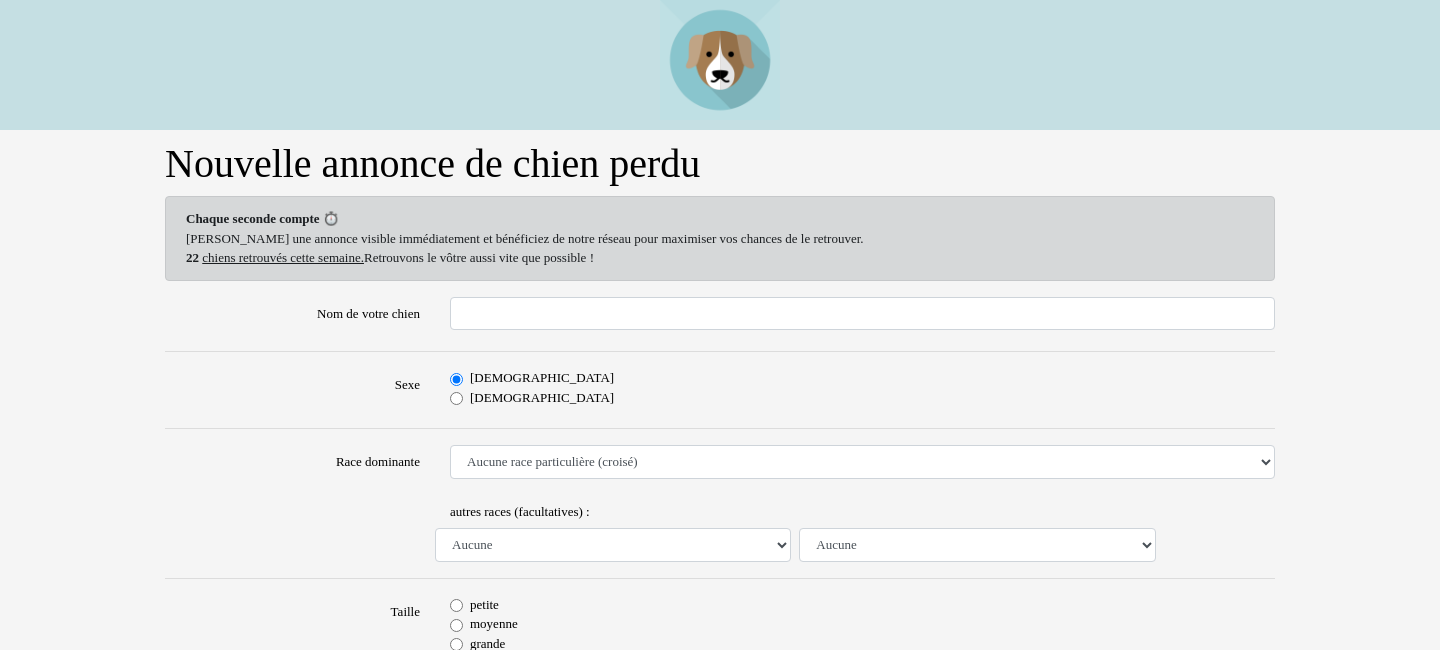 scroll, scrollTop: 0, scrollLeft: 0, axis: both 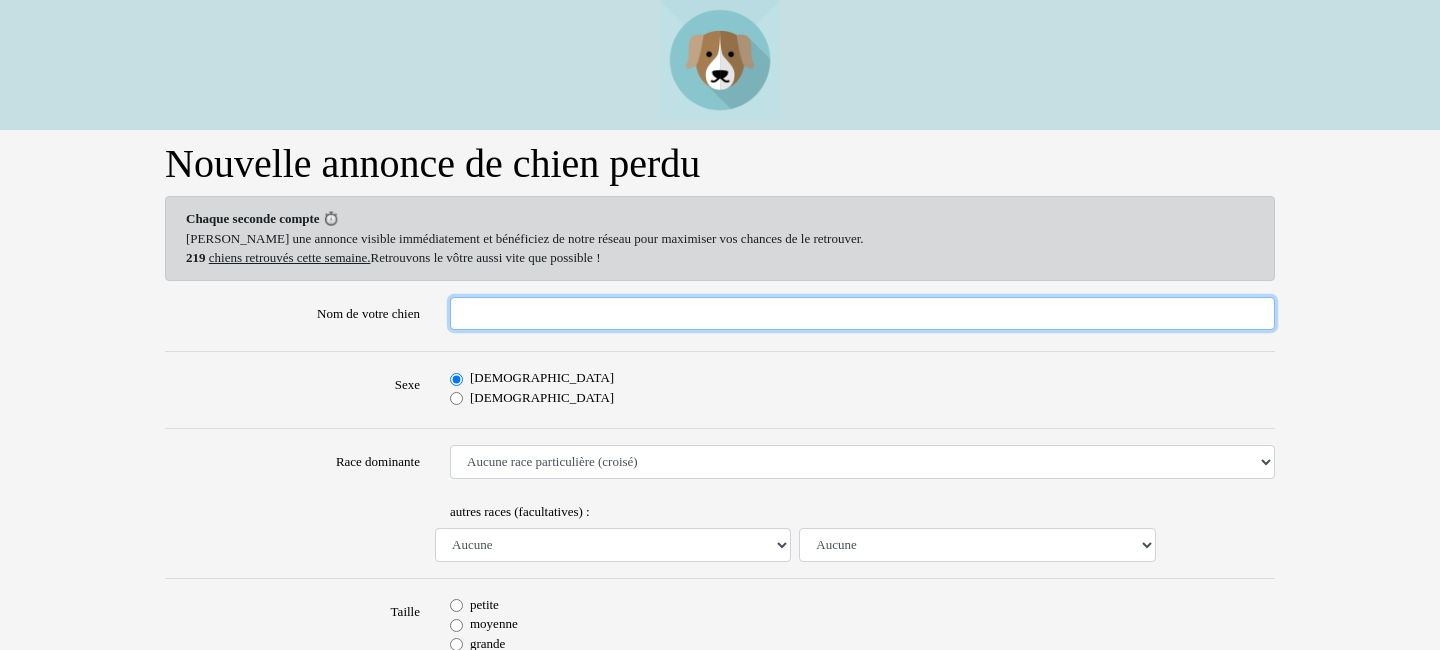 click on "Nom de votre chien" at bounding box center (862, 314) 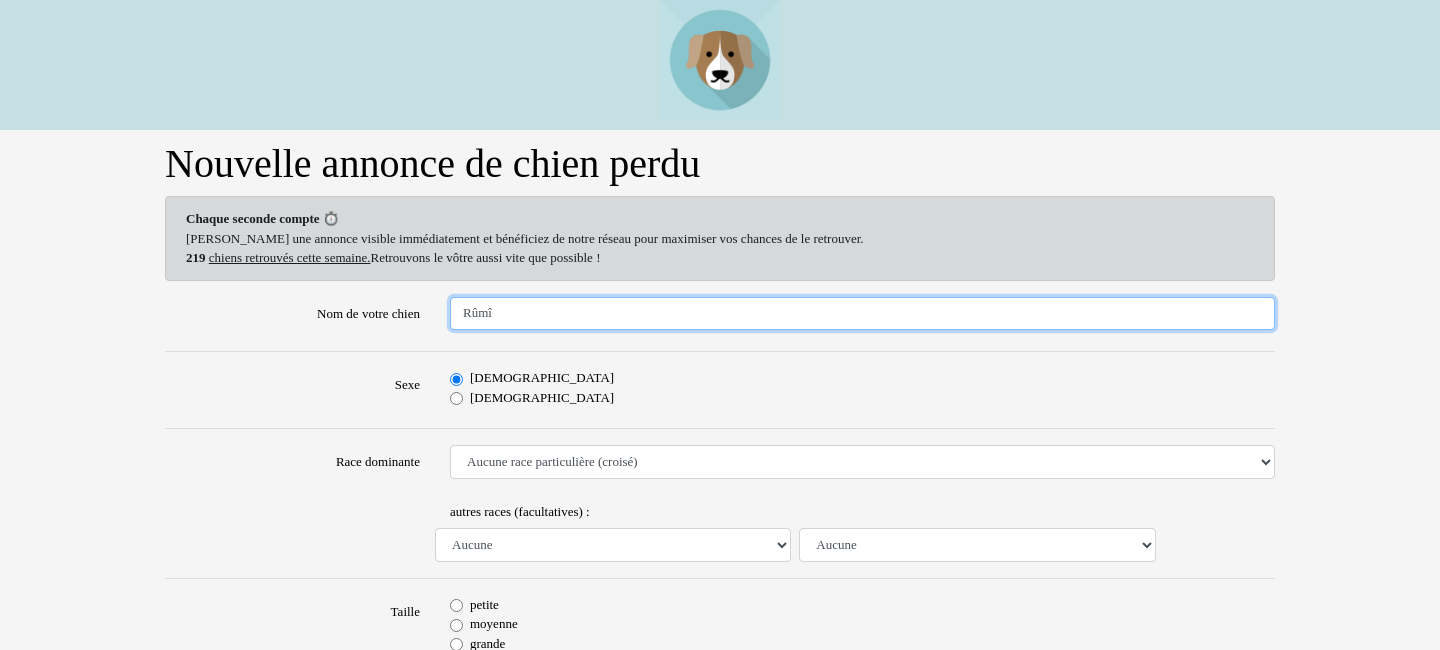type on "Rûmî" 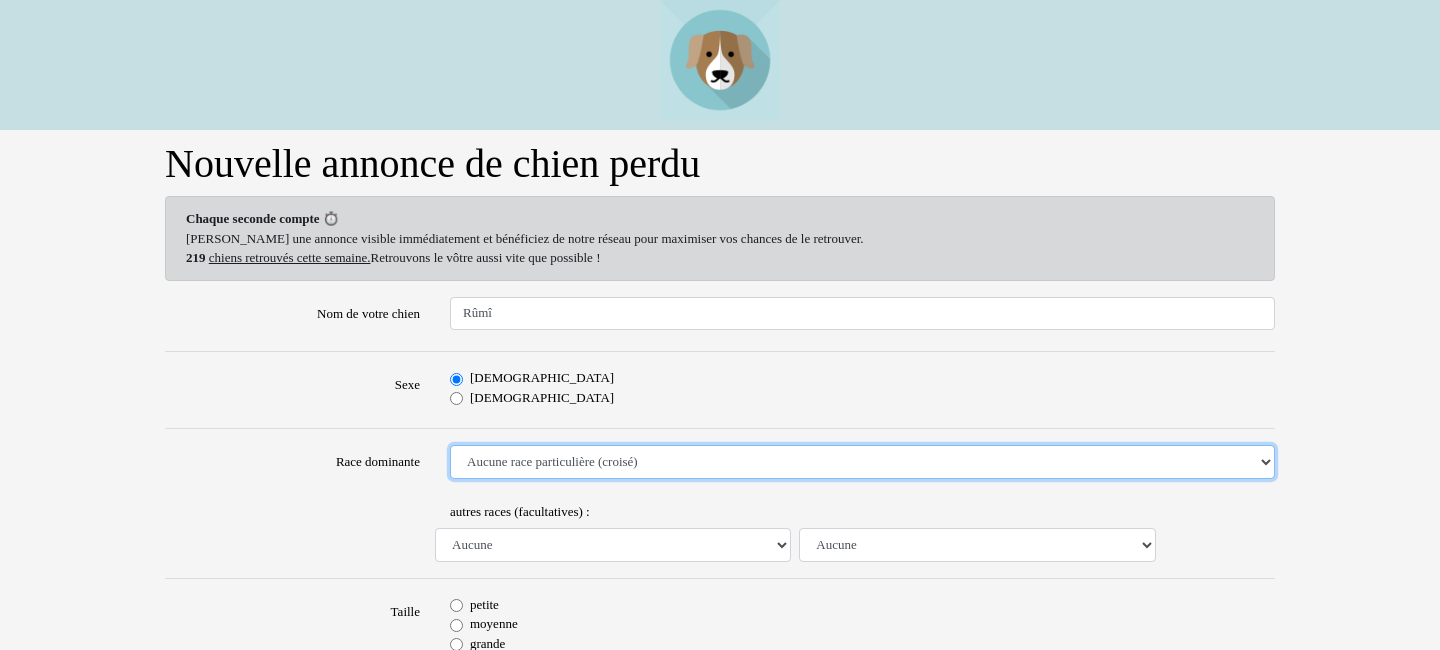 select on "325" 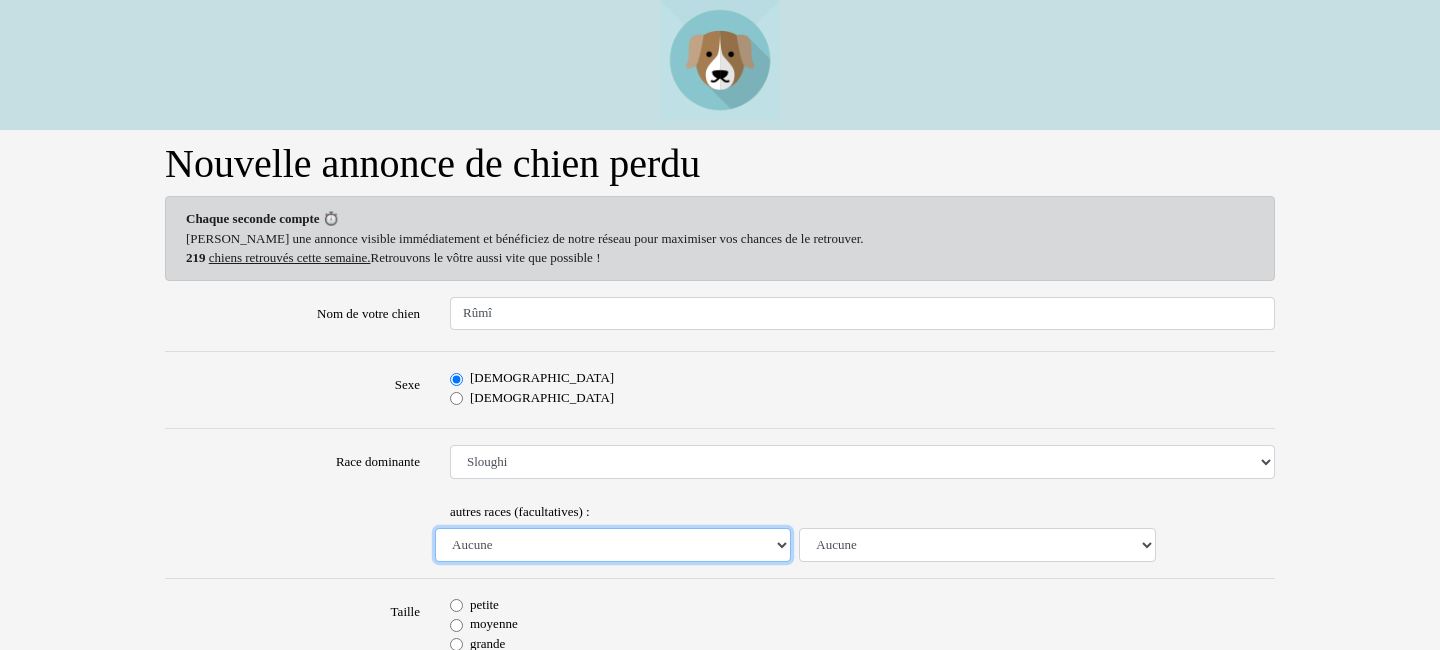 select on "7" 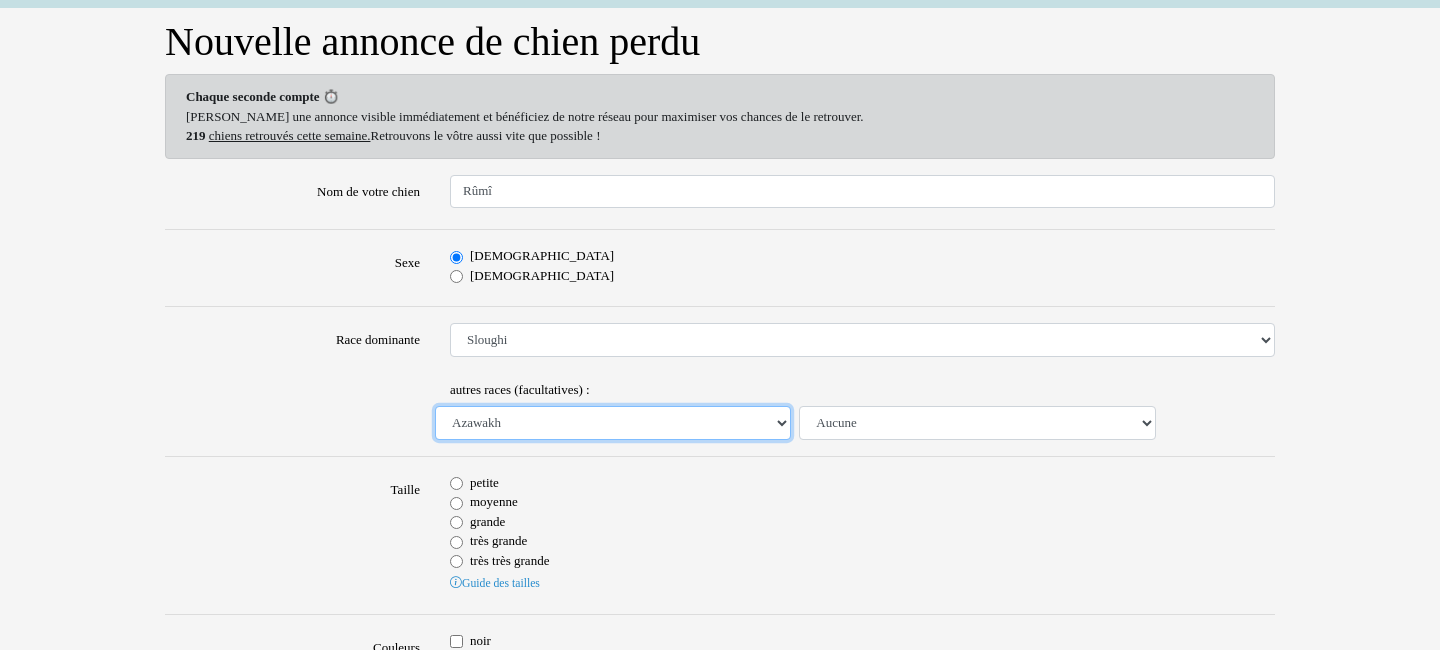 scroll, scrollTop: 216, scrollLeft: 0, axis: vertical 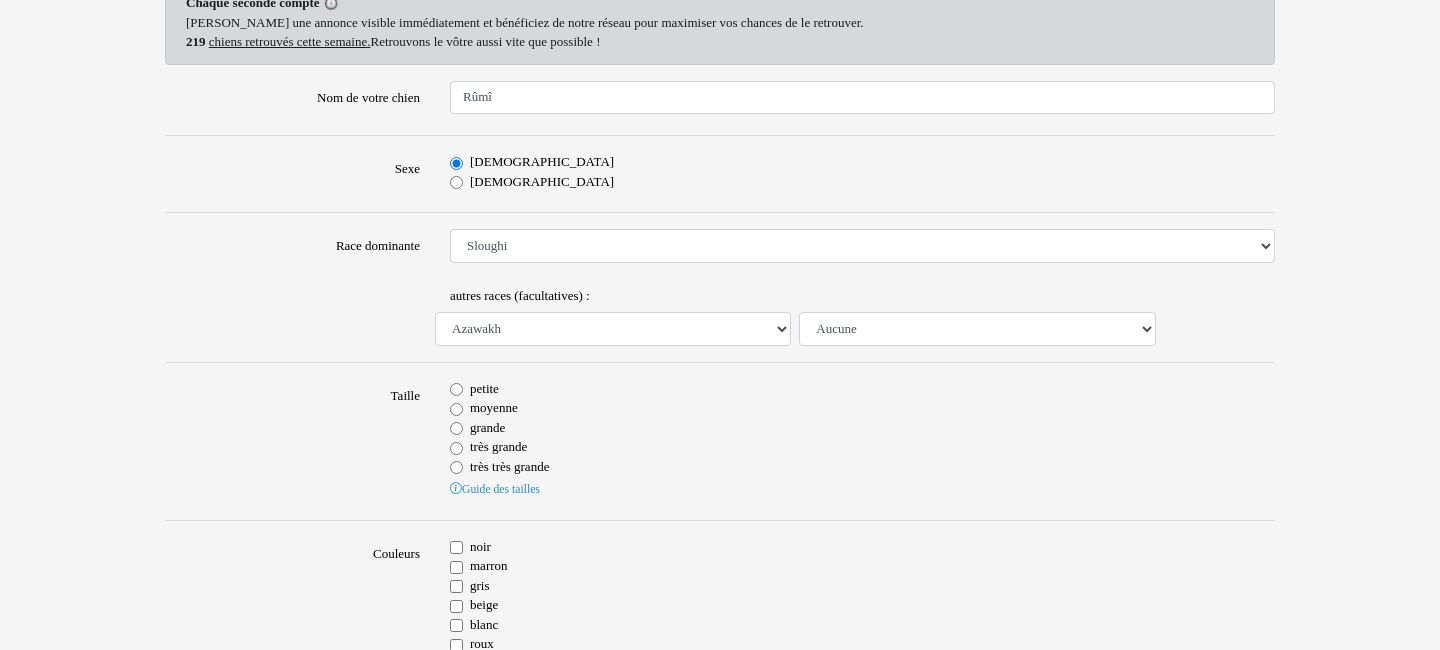 click on "très grande" at bounding box center (456, 448) 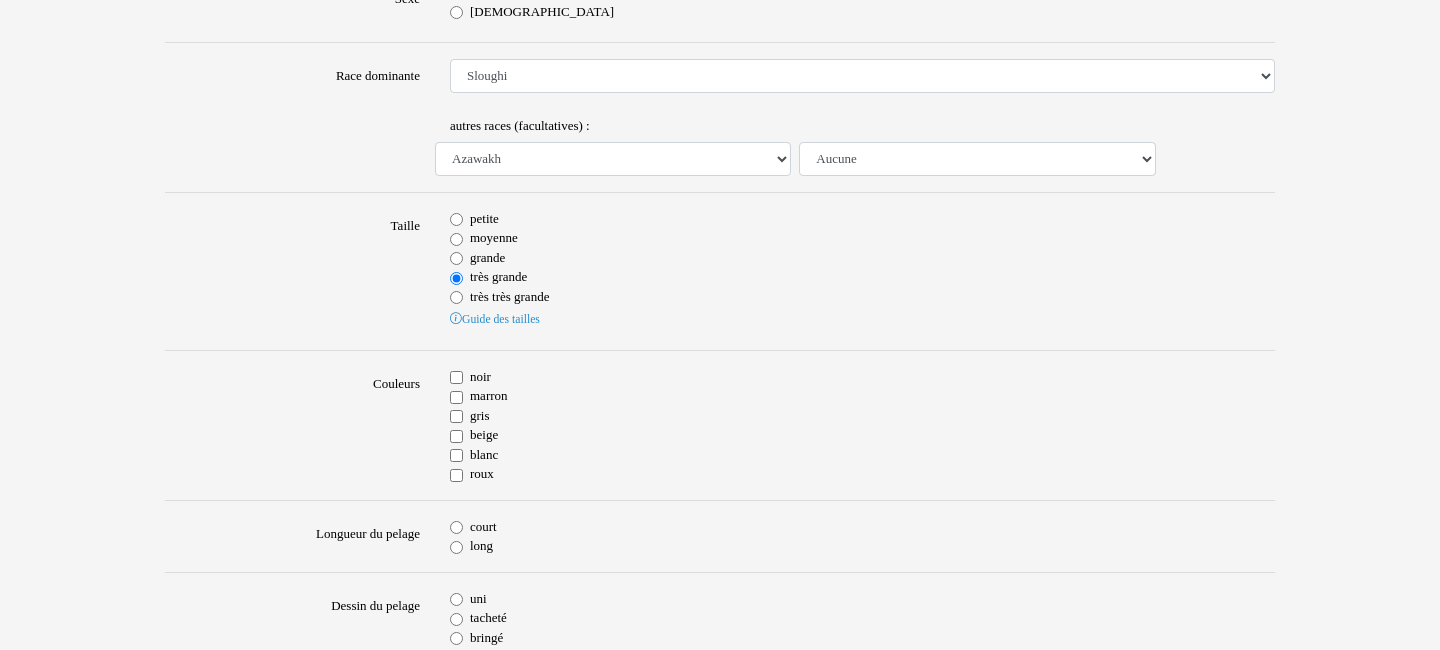 scroll, scrollTop: 432, scrollLeft: 0, axis: vertical 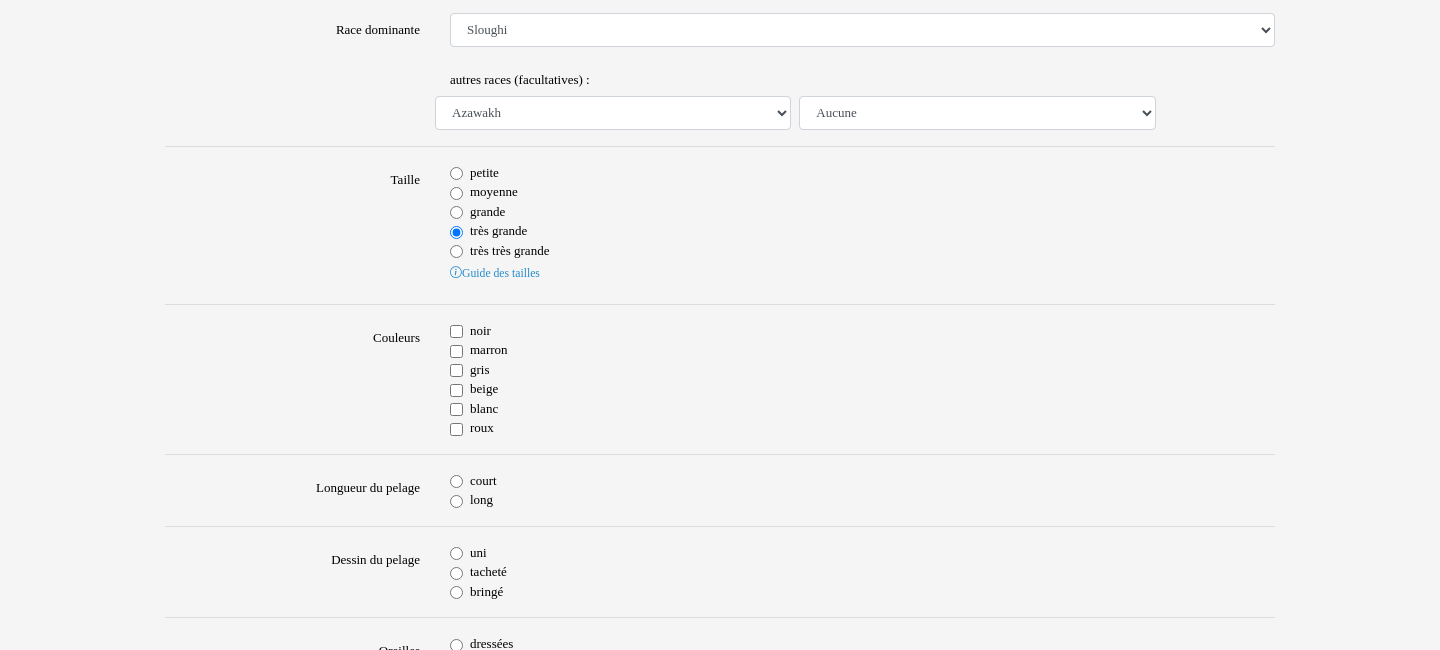 click on "beige" at bounding box center [456, 390] 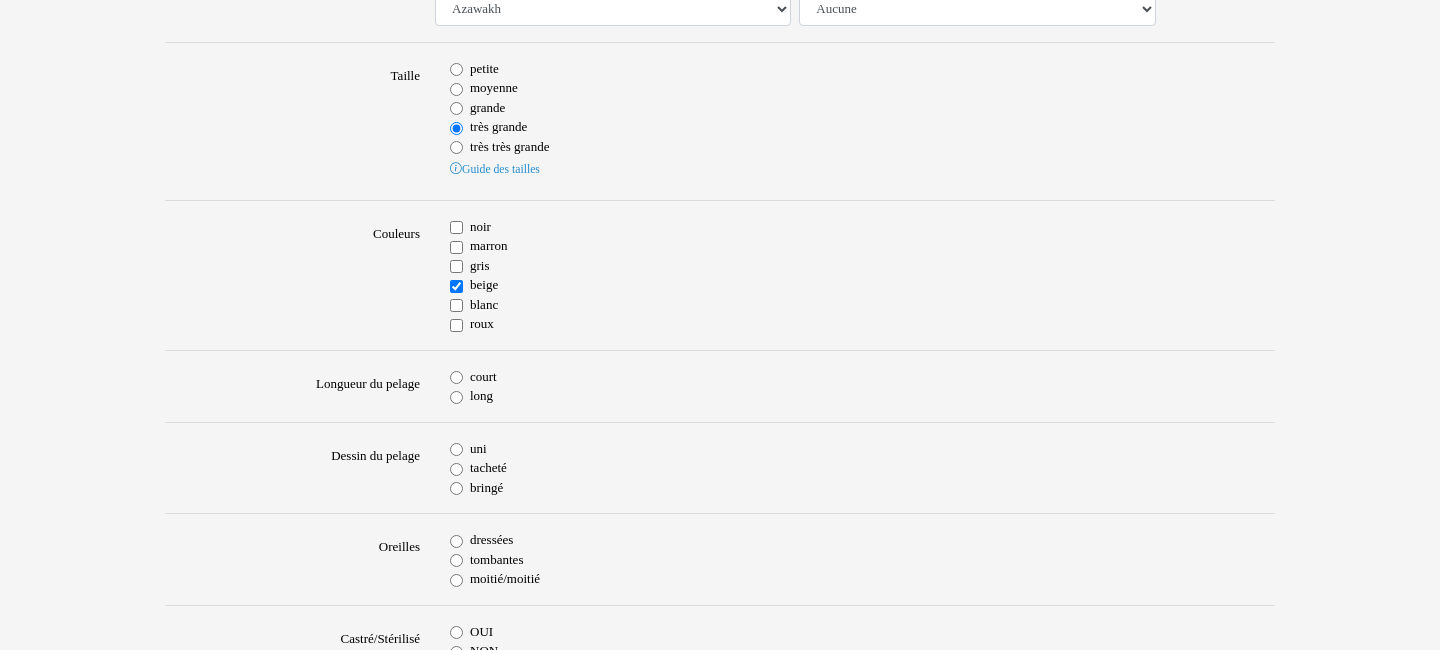 scroll, scrollTop: 540, scrollLeft: 0, axis: vertical 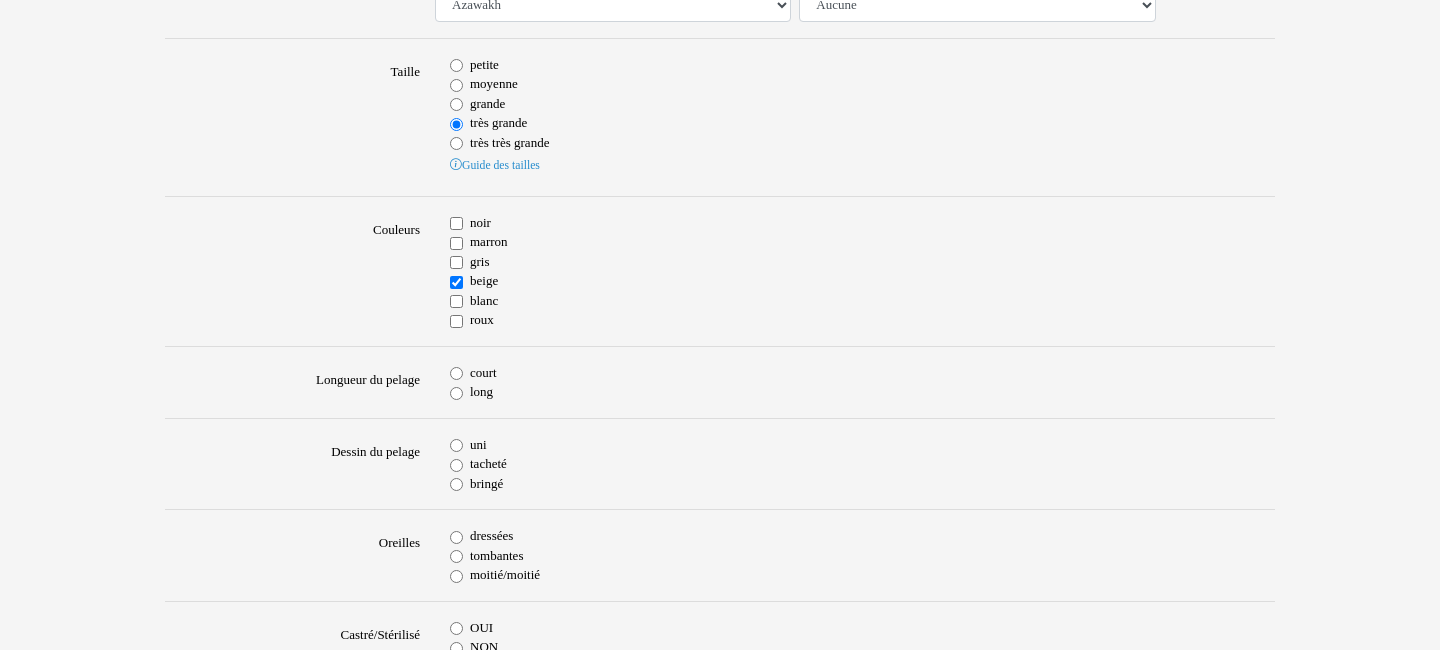 click on "court" at bounding box center (456, 373) 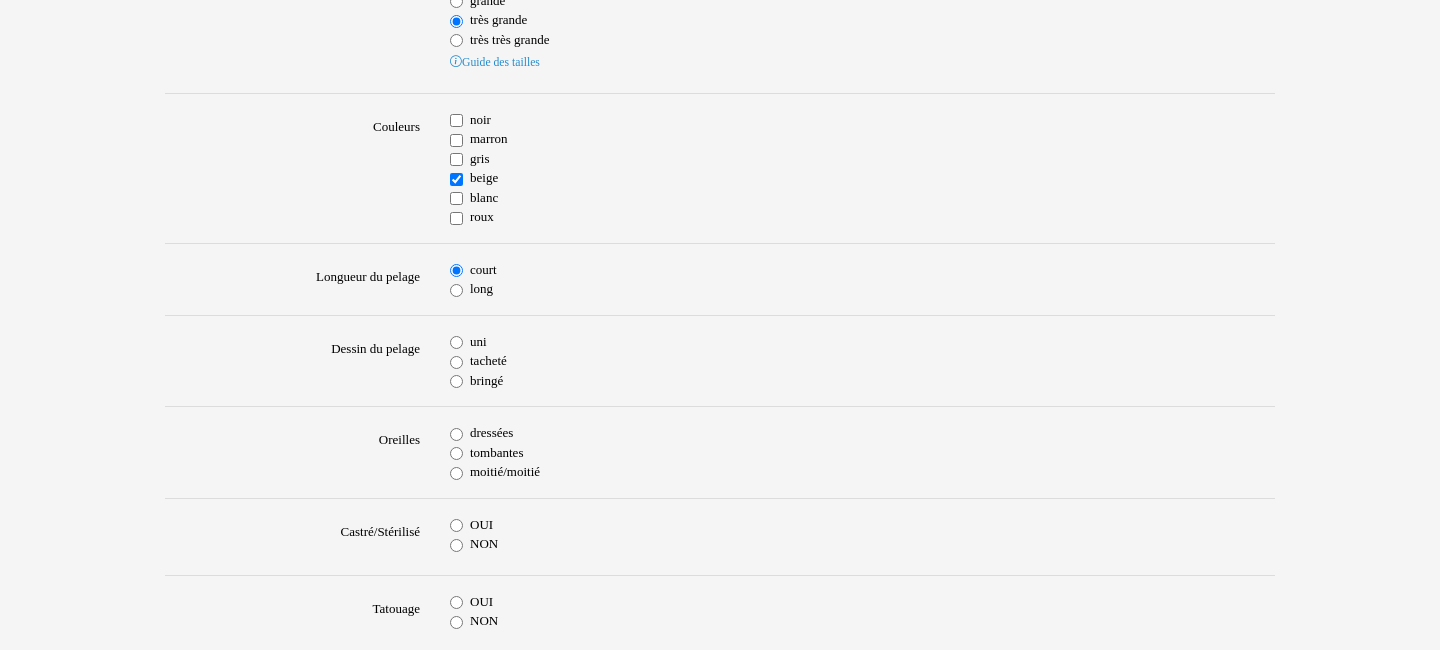 scroll, scrollTop: 648, scrollLeft: 0, axis: vertical 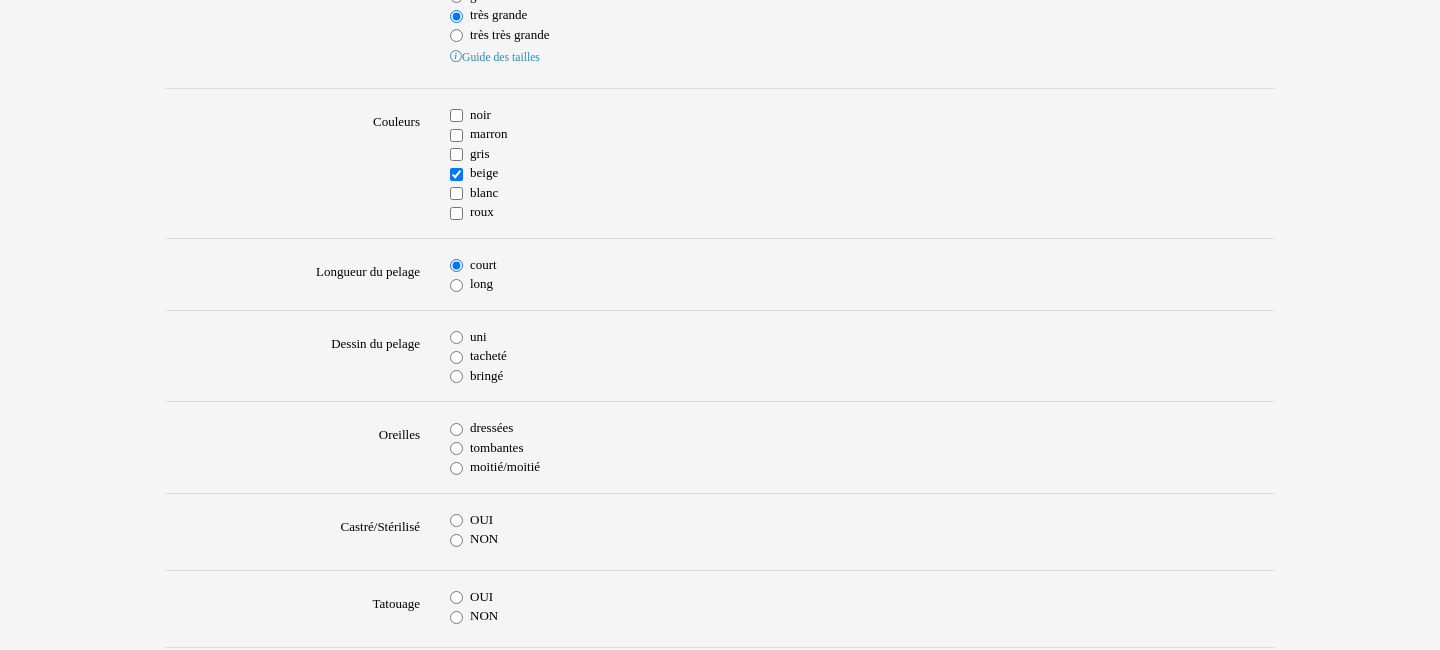 click on "uni" at bounding box center (456, 337) 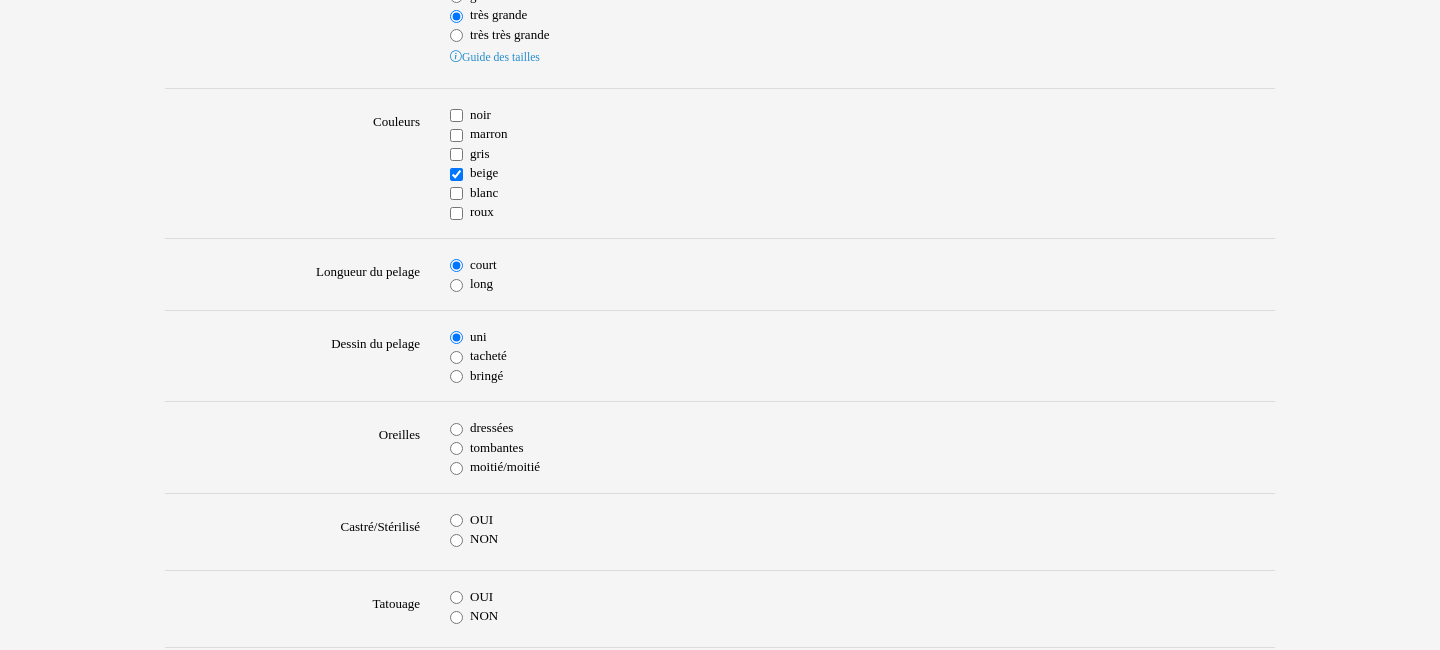 click on "tombantes" at bounding box center (456, 448) 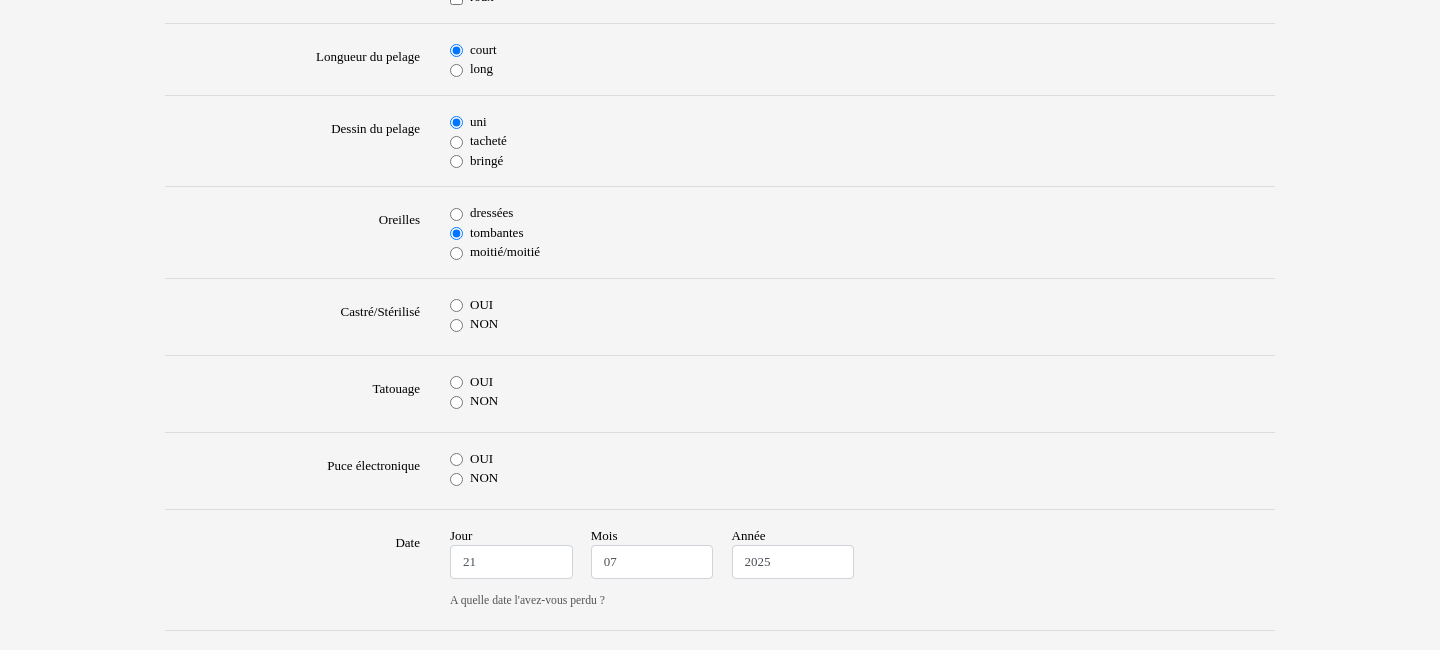 scroll, scrollTop: 864, scrollLeft: 0, axis: vertical 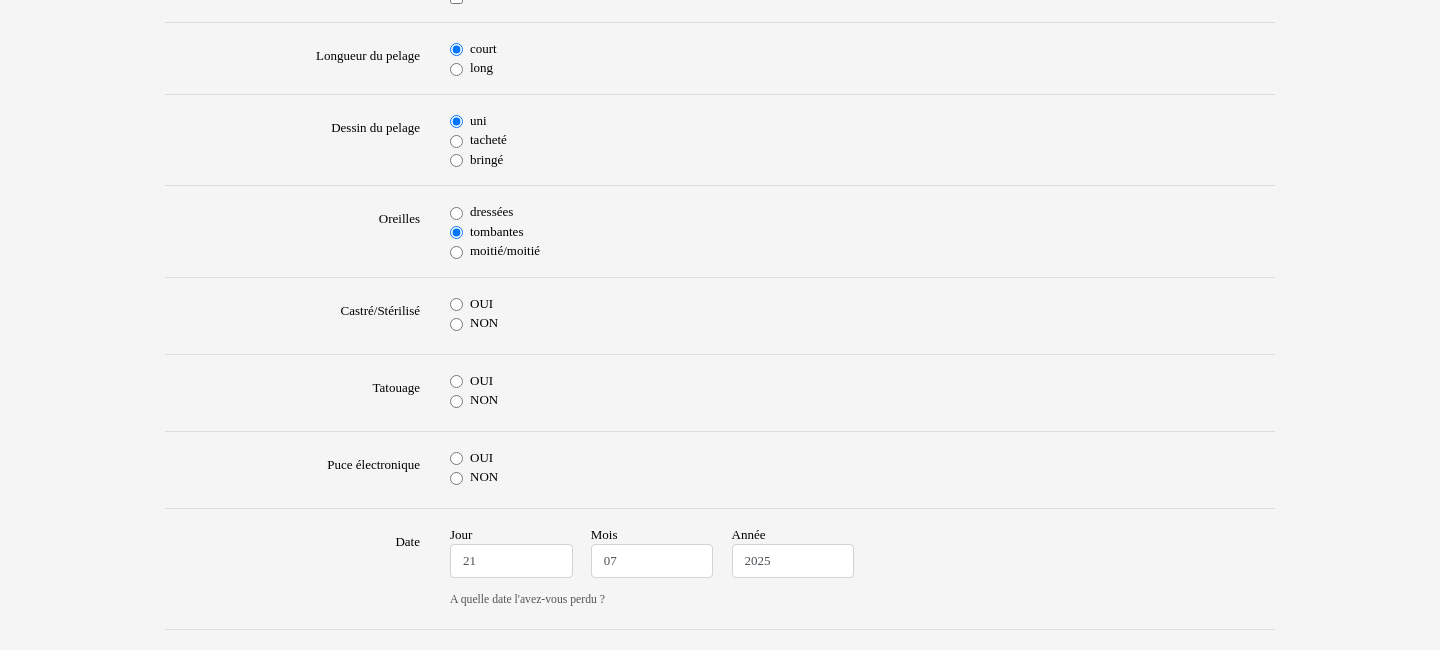click on "OUI" at bounding box center [456, 304] 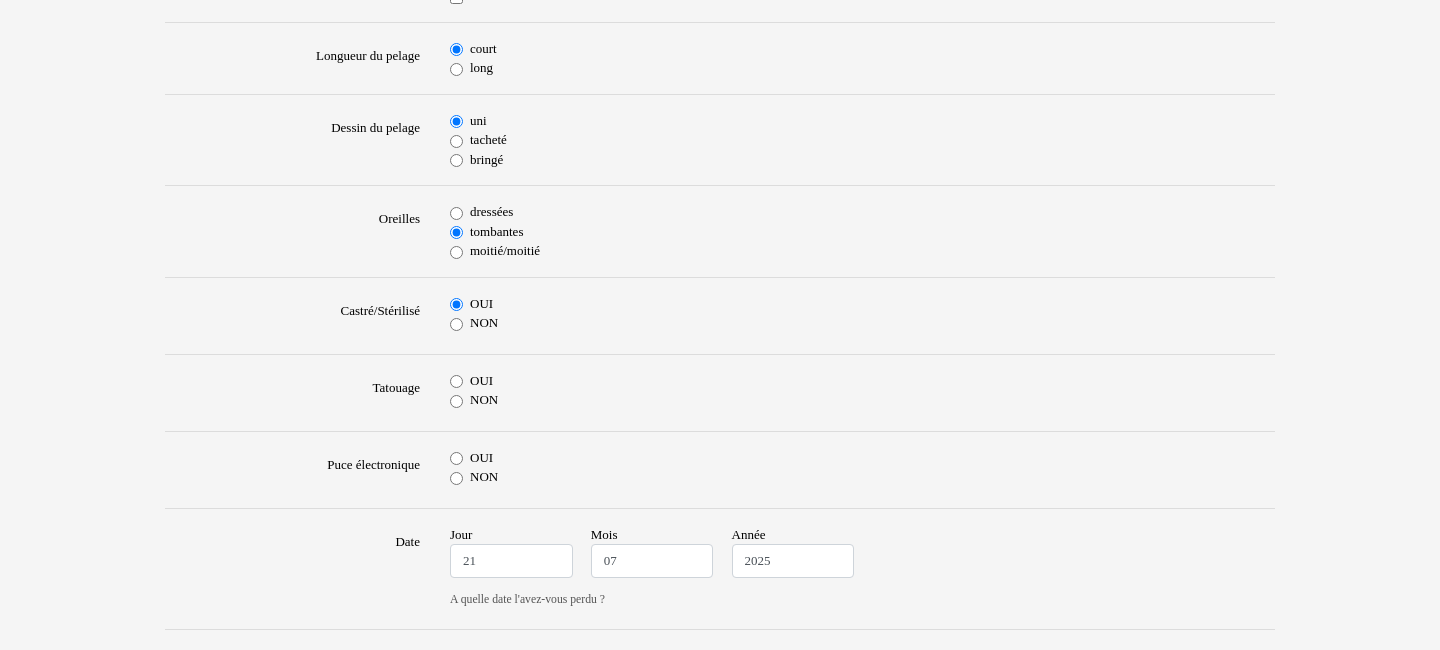 click on "NON" at bounding box center [456, 401] 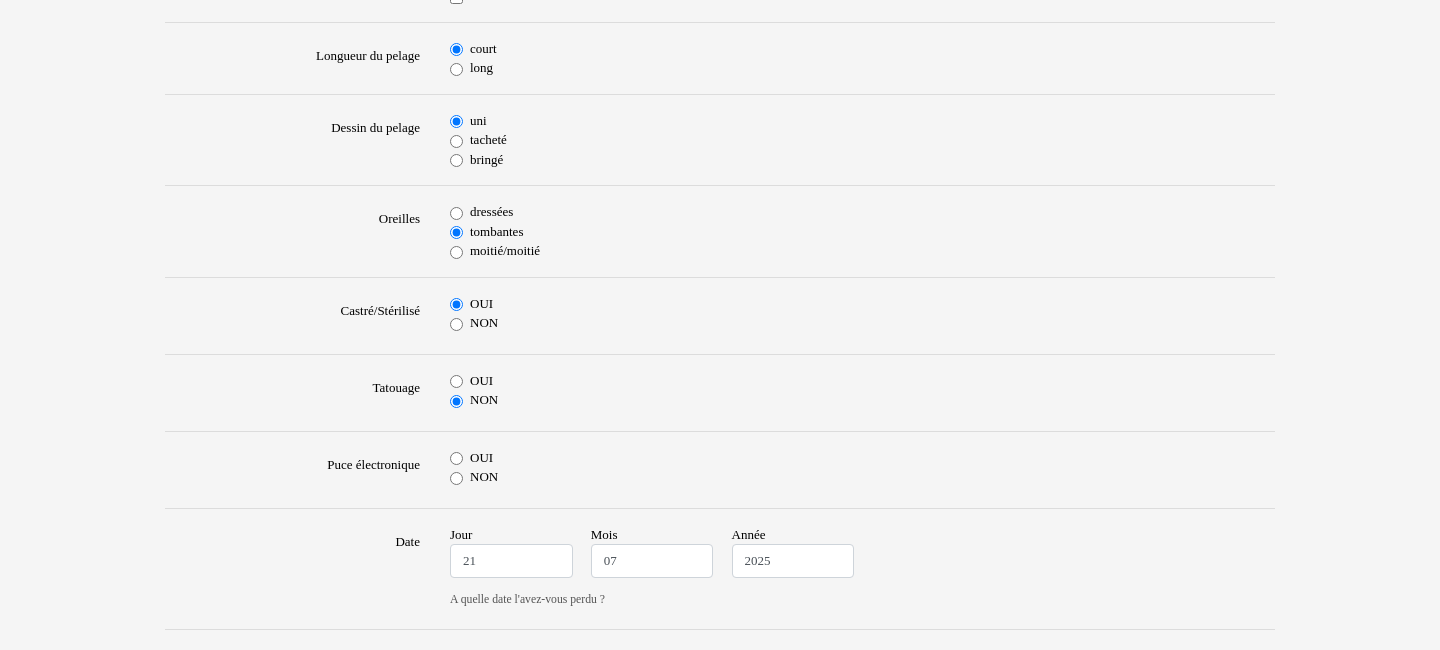 click on "OUI" at bounding box center [456, 458] 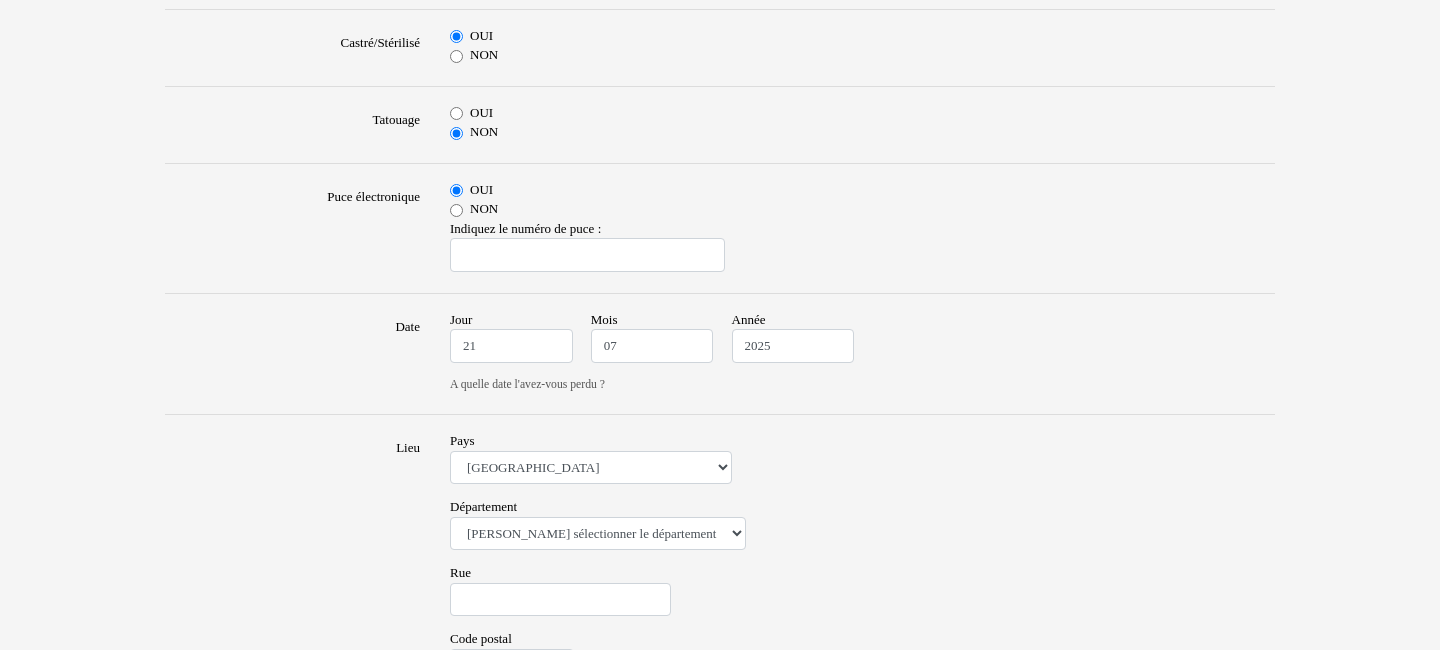 scroll, scrollTop: 1188, scrollLeft: 0, axis: vertical 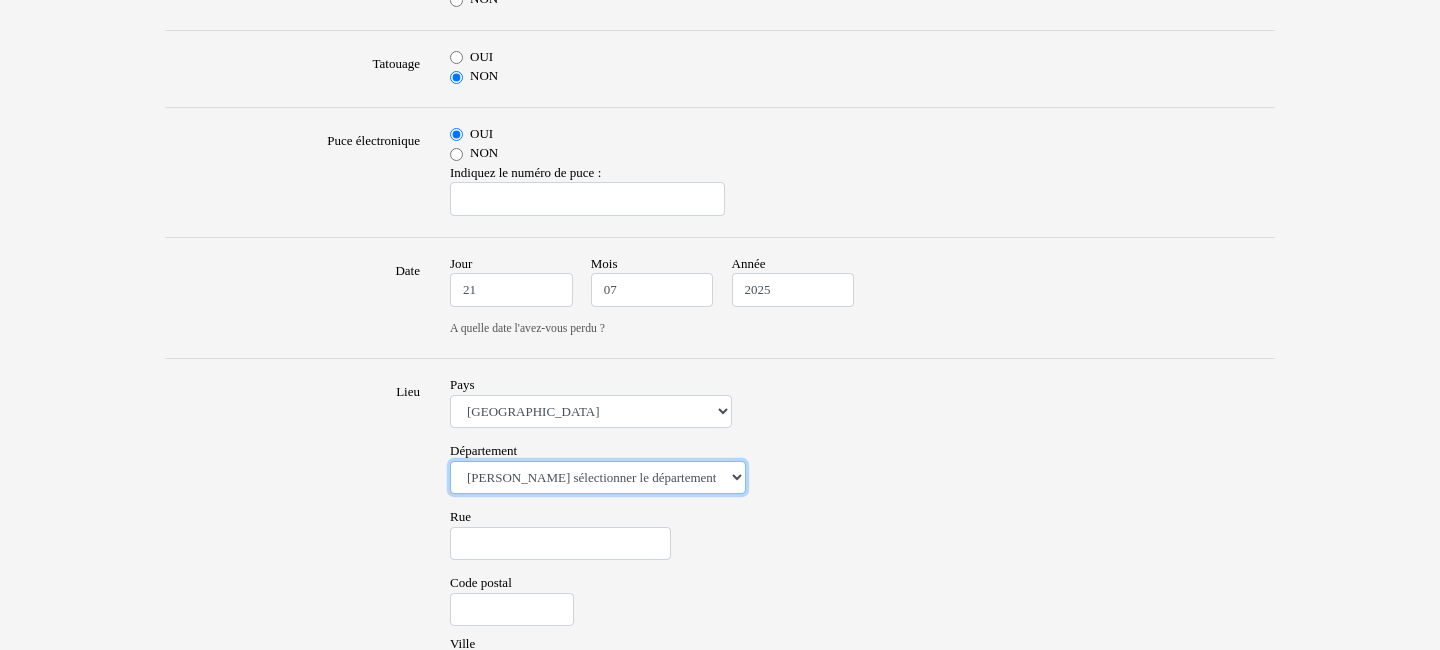 click on "Veuillez sélectionner le département 01 - Ain 02 - Aisne 03 - Allier 04 - Alpes de Hautes-Provence 05 - Hautes-Alpes 06 - Alpes-Maritimes 07 - Ardèche 08 - Ardennes 09 - Ariege 10 - Aube 11 - Aude 12 - Aveyron 13 - Bouches-Du-Rhône 14 - Calvados 15 - Cantal 16 - Charente 17 - Charente-Maritime 18 - Cher 19 - Correze 20 - Corse 21 - Cote-d'Or 22 - Côtes d'Armor 23 - Creuse 24 - Dordogne 25 - Doubs 26 - Drôme 27 - Eure 28 - Eure-et-Loir 29 - Finistere 30 - Gard 31 - Haute-Garonne 32 - Gers 33 - Gironde 34 - Hérault 35 - Ille-et-Vilaine 36 - Indre 37 - Indre-et-Loire 38 - Isère 39 - Jura 40 - Landes 41 - Loir-et-Cher 42 - Loire 43 - Haute-Loire 44 - Loire-Atlantique 45 - Loiret 46 - Lot 47 - Lot-et-Garonne 48 - Lozère 49 - Maine-et-Loire 50 - Manche 51 - Marne 52 - Haute-Marne 53 - Mayenne 54 - Meurthe-et-Moselle 55 - Meuse 56 - Morbihan 57 - Moselle 58 - Nièvre 59 - Nord 60 - Oise 61 - Orne 62 - Pas-de-Calais 63 - Puy-de-Dôme 64 - Pyrénées-Atlantiques 65 - Hautes-Pyrénées 67 - Bas-Rhin 75 - Paris" at bounding box center (598, 478) 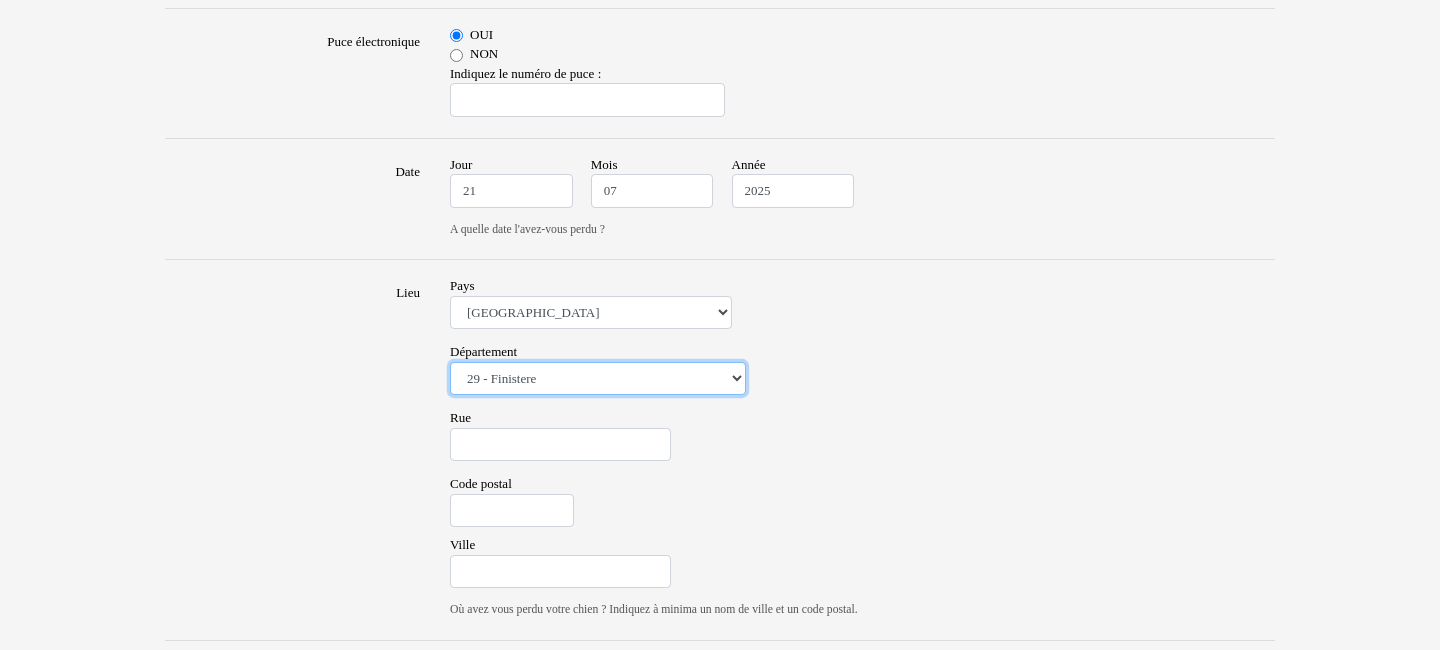 scroll, scrollTop: 1296, scrollLeft: 0, axis: vertical 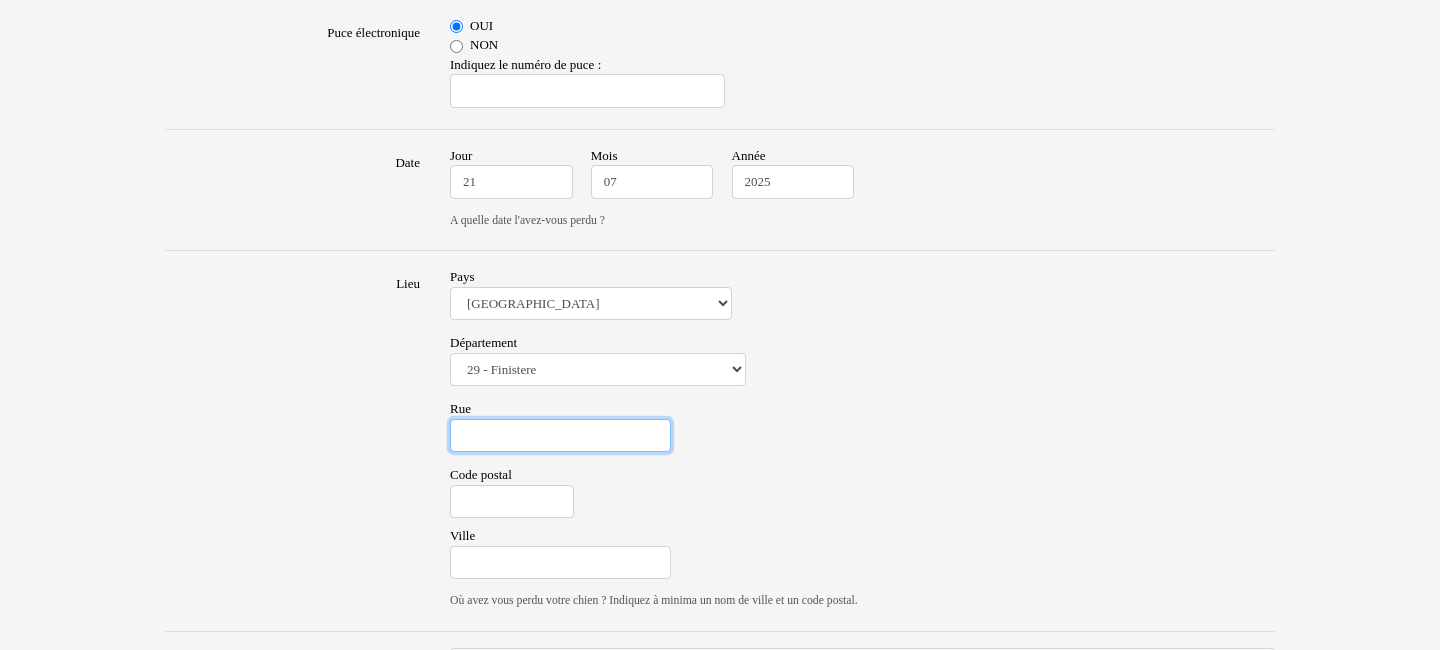 click on "Rue" at bounding box center [560, 436] 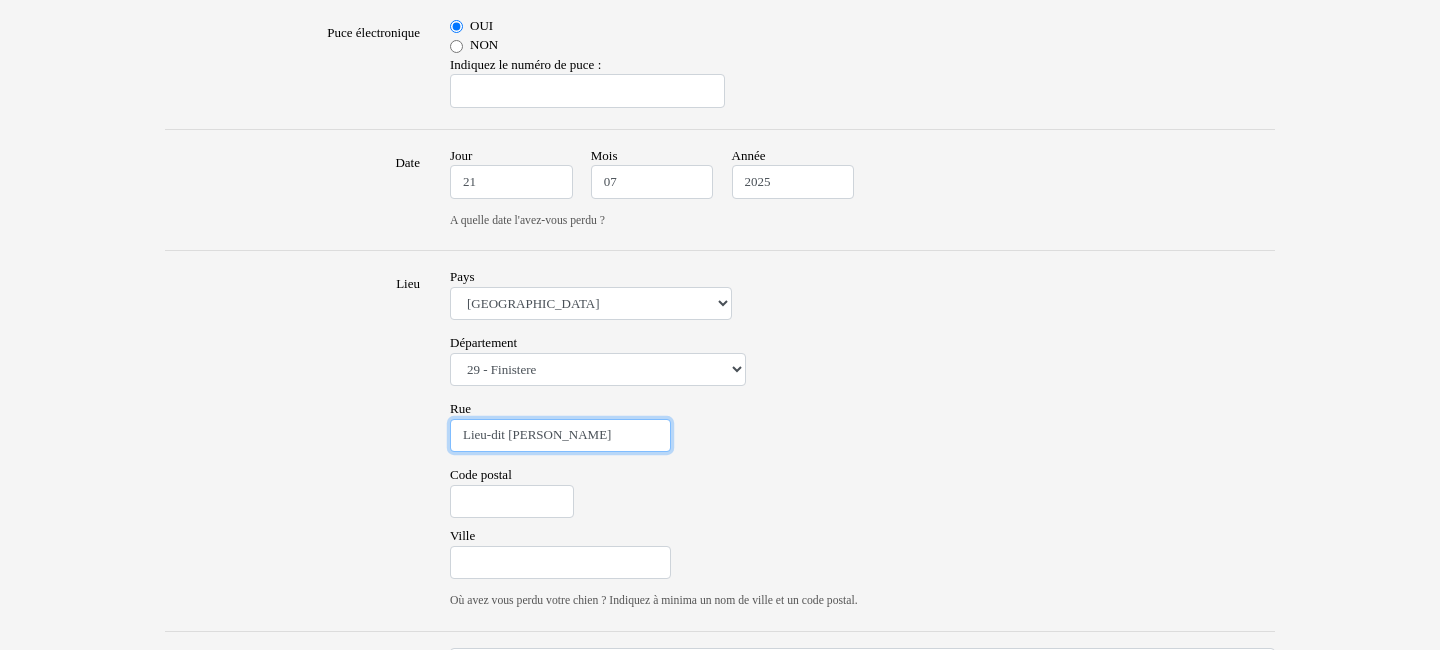 type on "Lieu-dit Kerzéan" 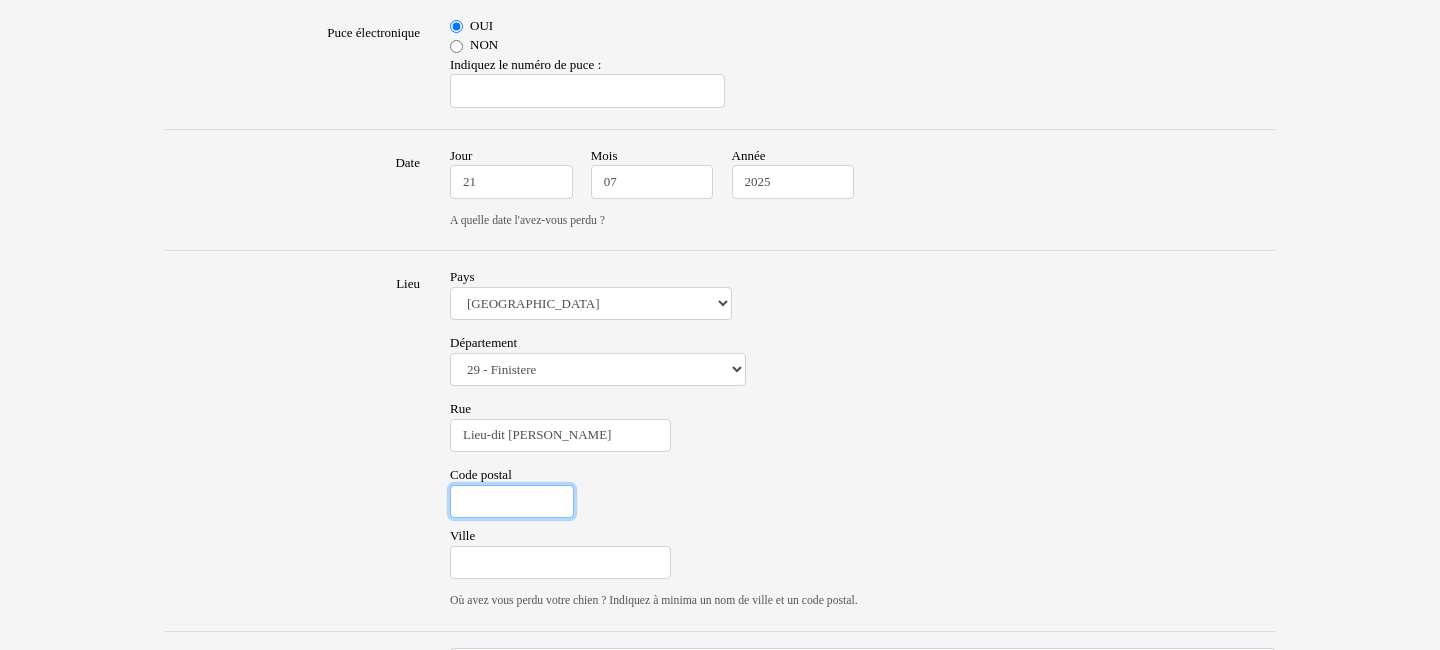 click on "Code postal" at bounding box center (512, 502) 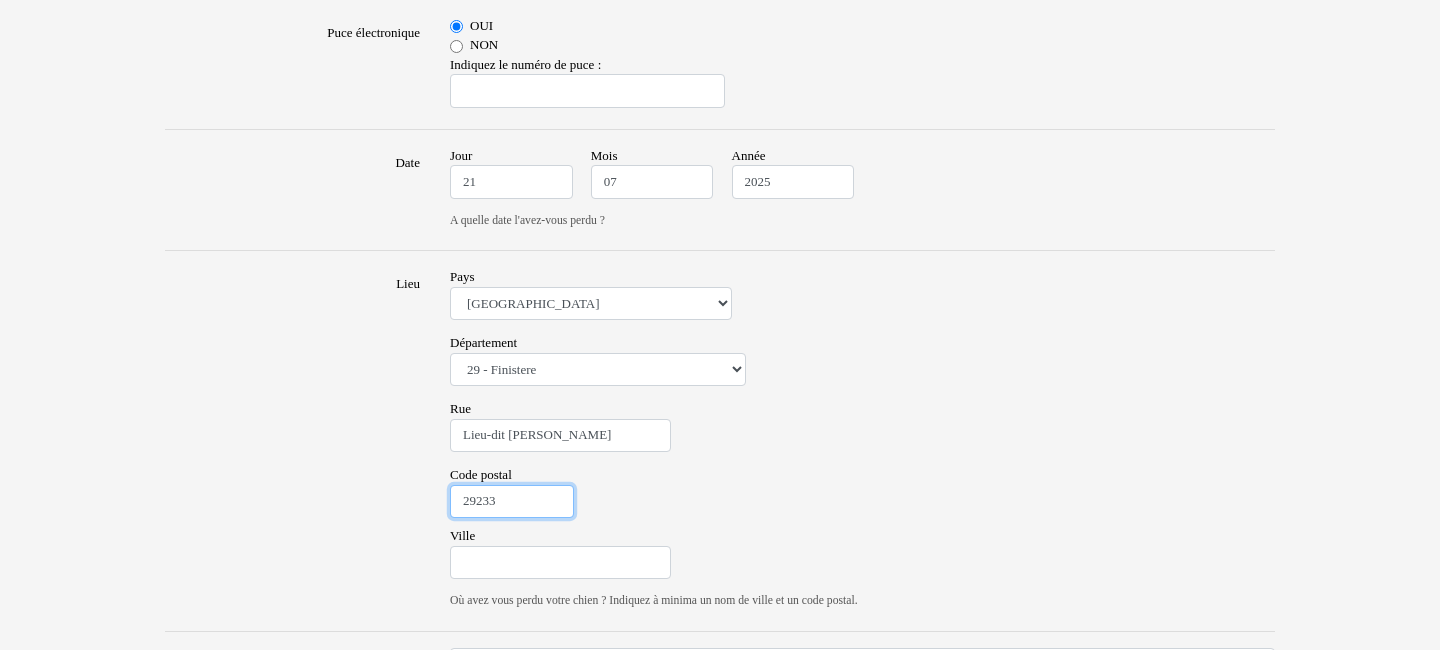 type on "29233" 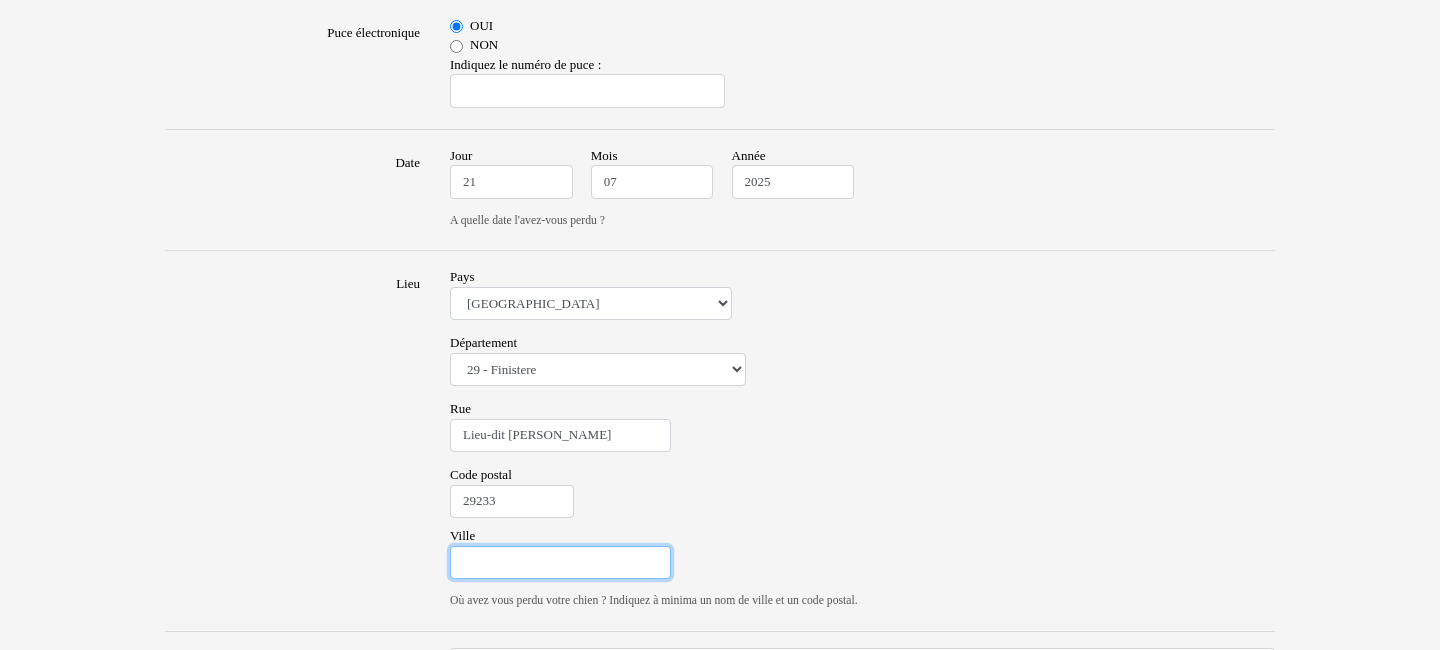 click on "Ville" at bounding box center [560, 563] 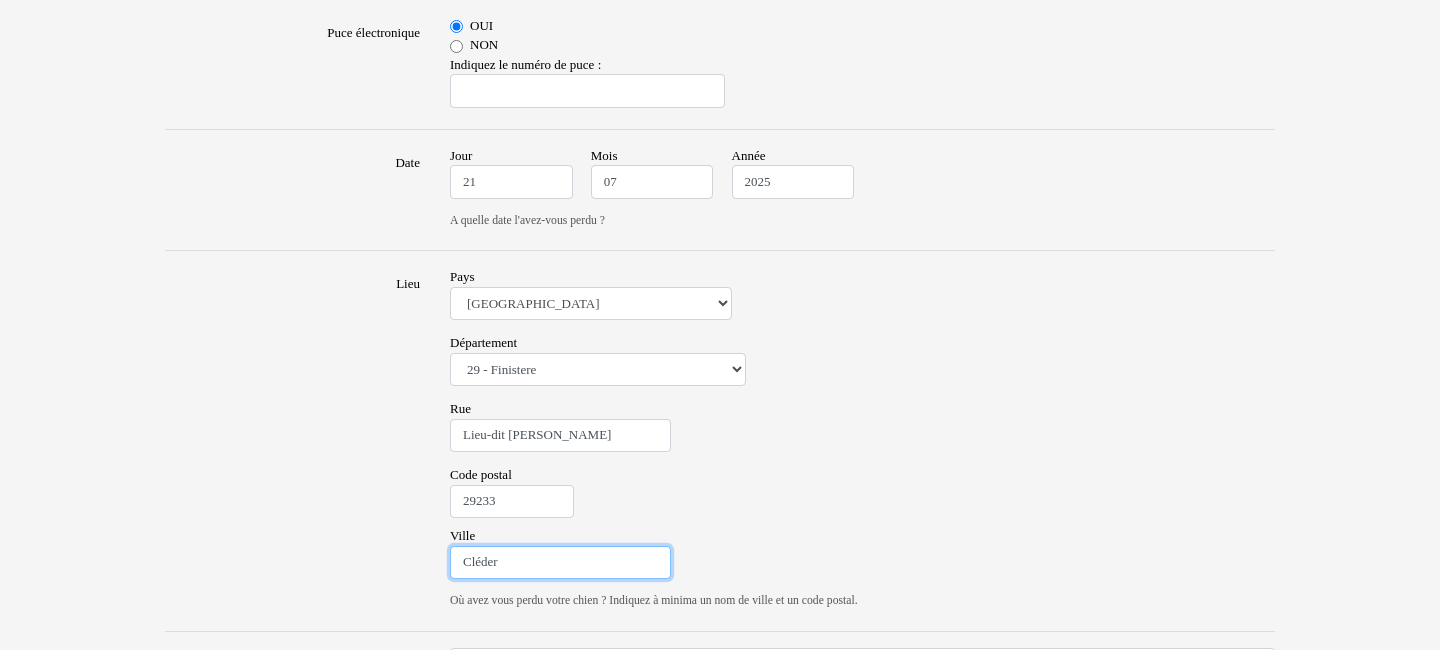 type on "Cléder" 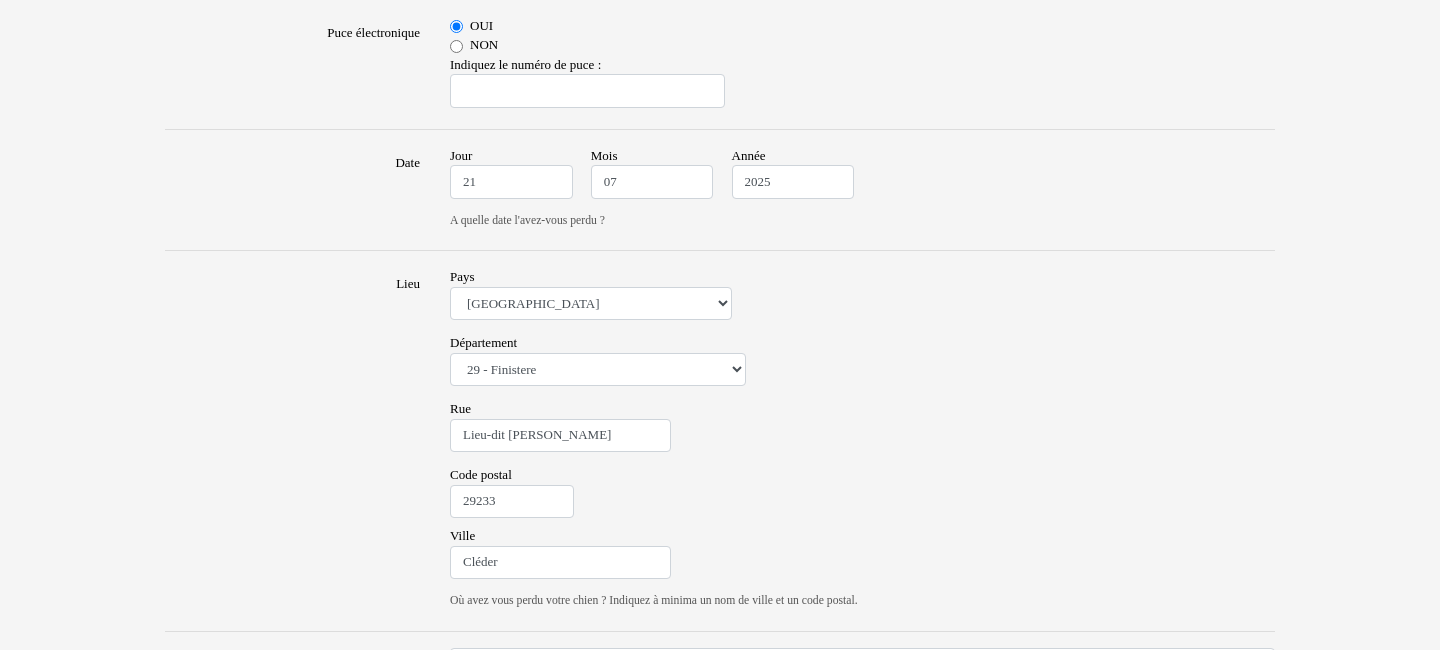 click on "Code postal    29233" at bounding box center [862, 495] 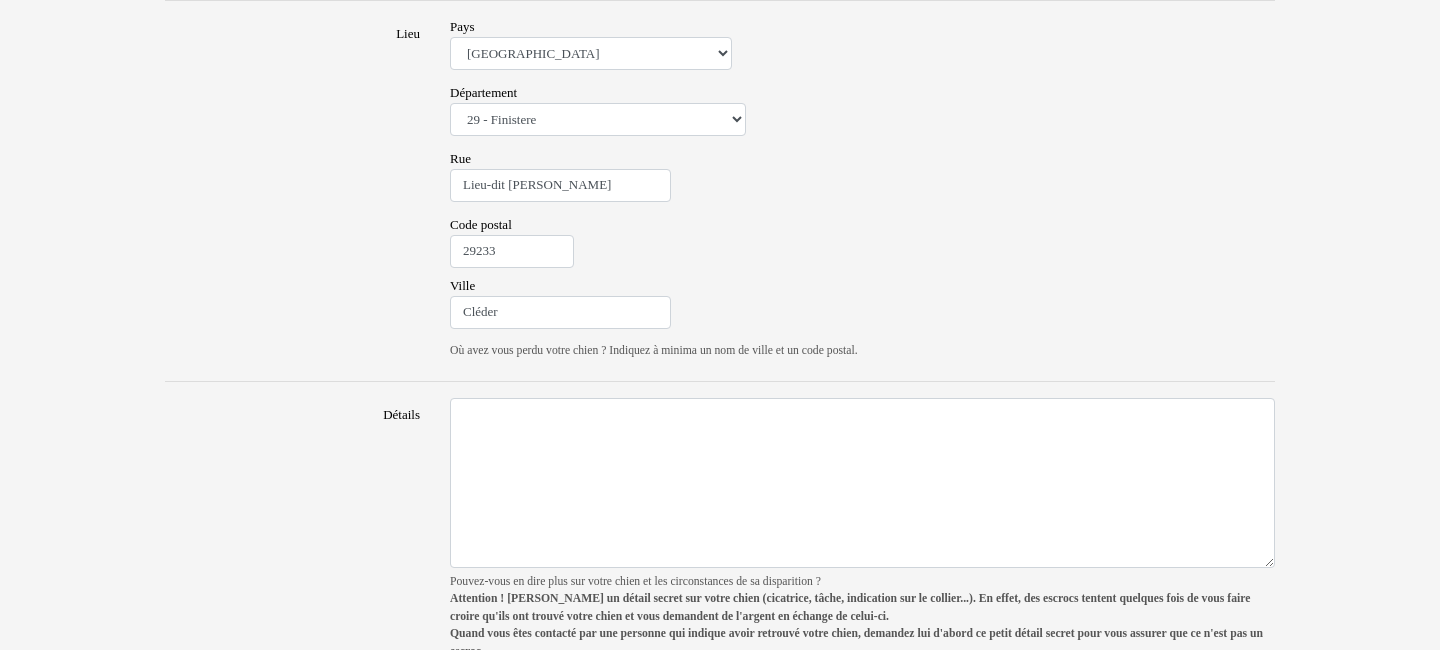 scroll, scrollTop: 1541, scrollLeft: 0, axis: vertical 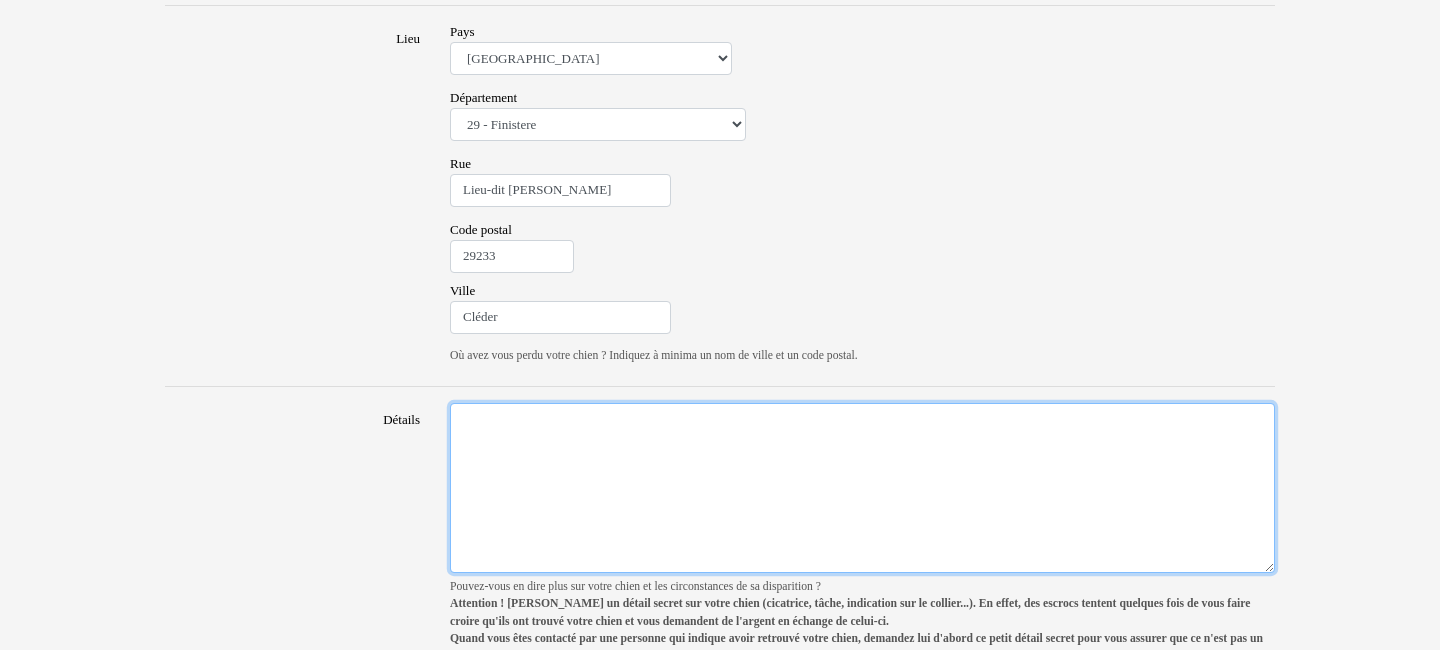 click on "Détails" at bounding box center [862, 488] 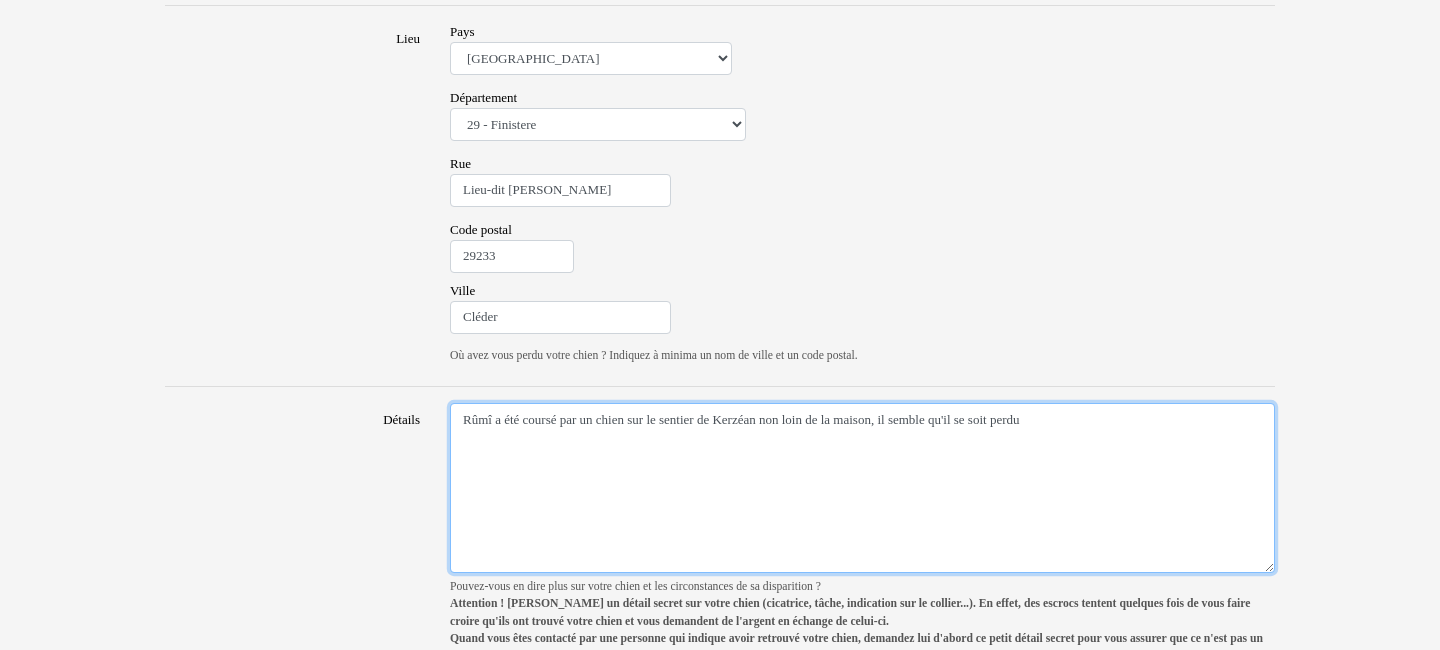 click on "Rûmî a été coursé par un chien sur le sentier de Kerzéan non loin de la maison, il semble qu'il se soit perdu" at bounding box center (862, 488) 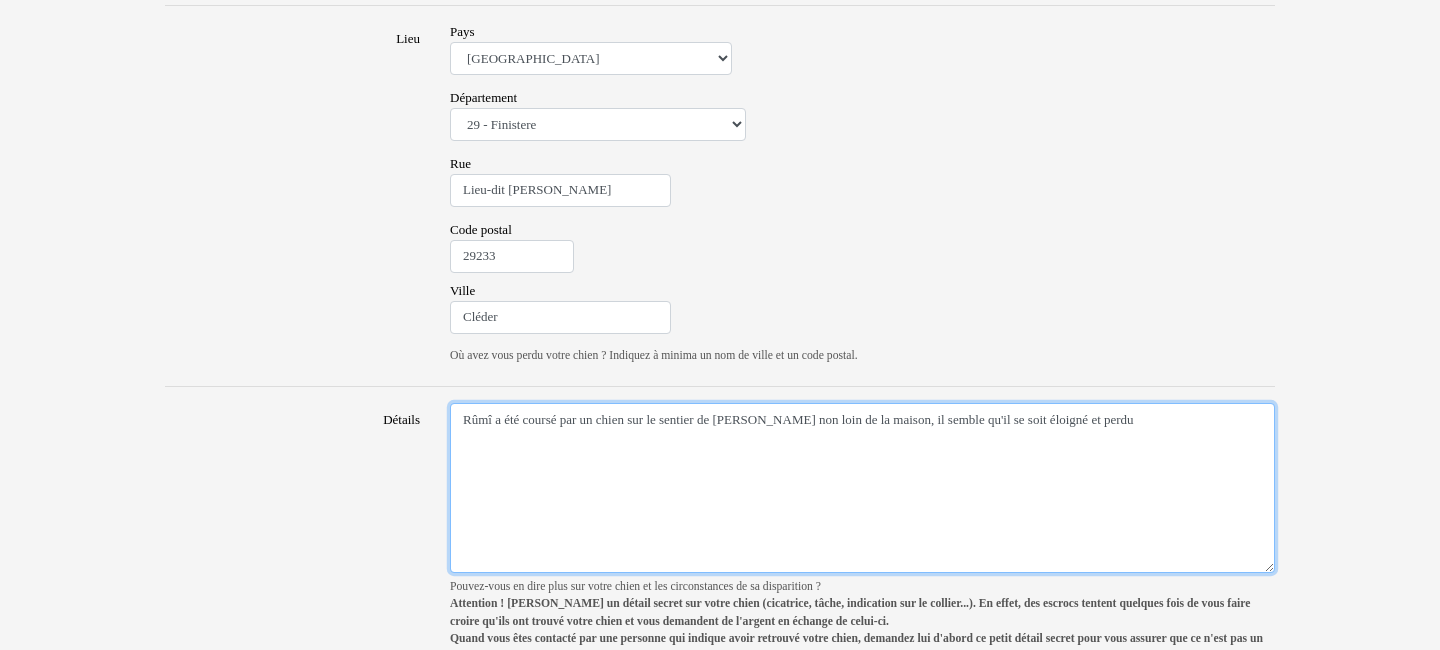 click on "Rûmî a été coursé par un chien sur le sentier de Kerzéan non loin de la maison, il semble qu'il se soit éloigné et perdu" at bounding box center [862, 488] 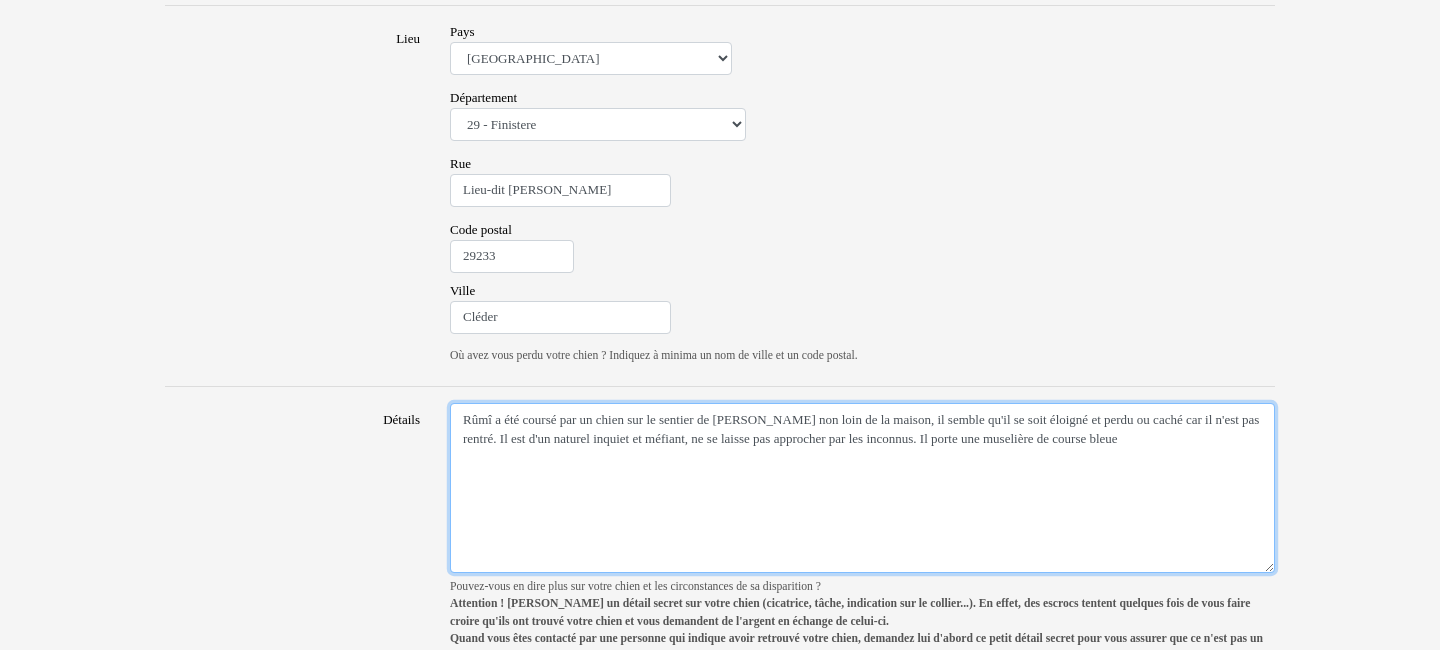 click on "Rûmî a été coursé par un chien sur le sentier de Kerzéan non loin de la maison, il semble qu'il se soit éloigné et perdu ou caché car il n'est pas rentré. Il est d'un naturel inquiet et méfiant, ne se laisse pas approcher par les inconnus. Il porte une muselière de course bleue" at bounding box center [862, 488] 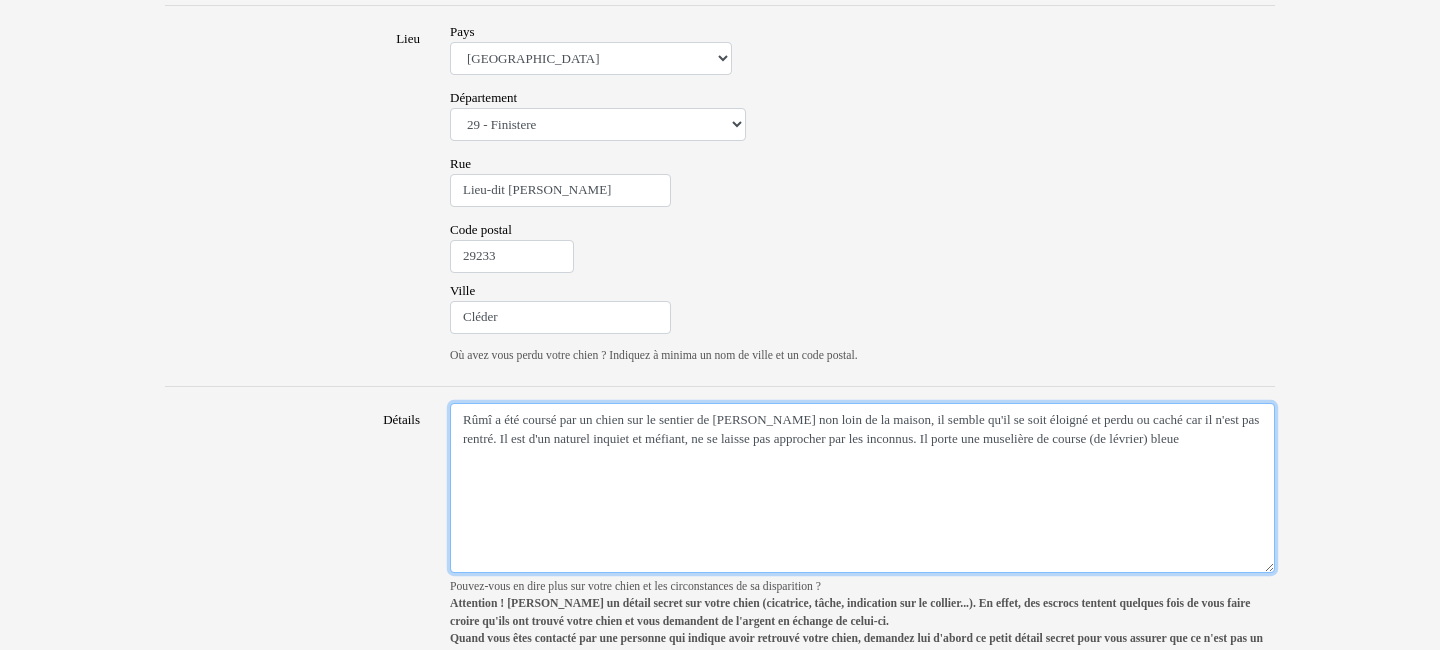 click on "Rûmî a été coursé par un chien sur le sentier de Kerzéan non loin de la maison, il semble qu'il se soit éloigné et perdu ou caché car il n'est pas rentré. Il est d'un naturel inquiet et méfiant, ne se laisse pas approcher par les inconnus. Il porte une muselière de course (de lévrier) bleue" at bounding box center (862, 488) 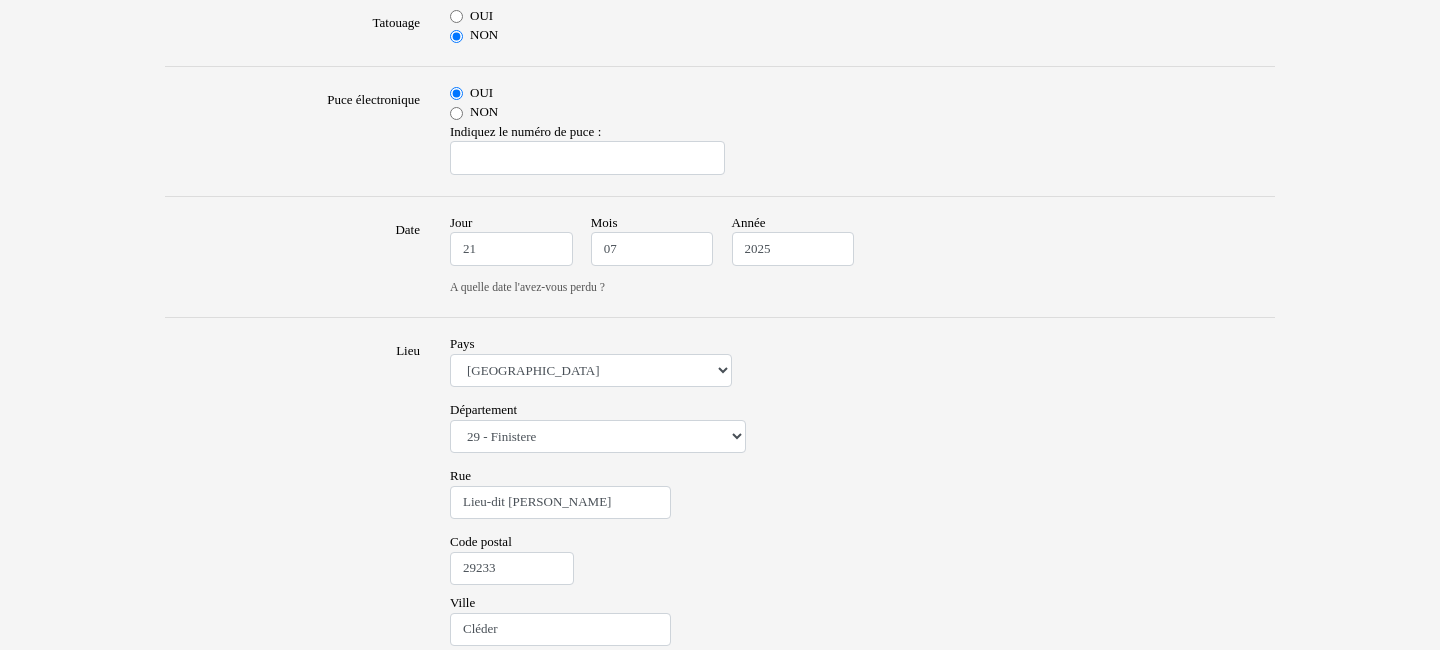 scroll, scrollTop: 1217, scrollLeft: 0, axis: vertical 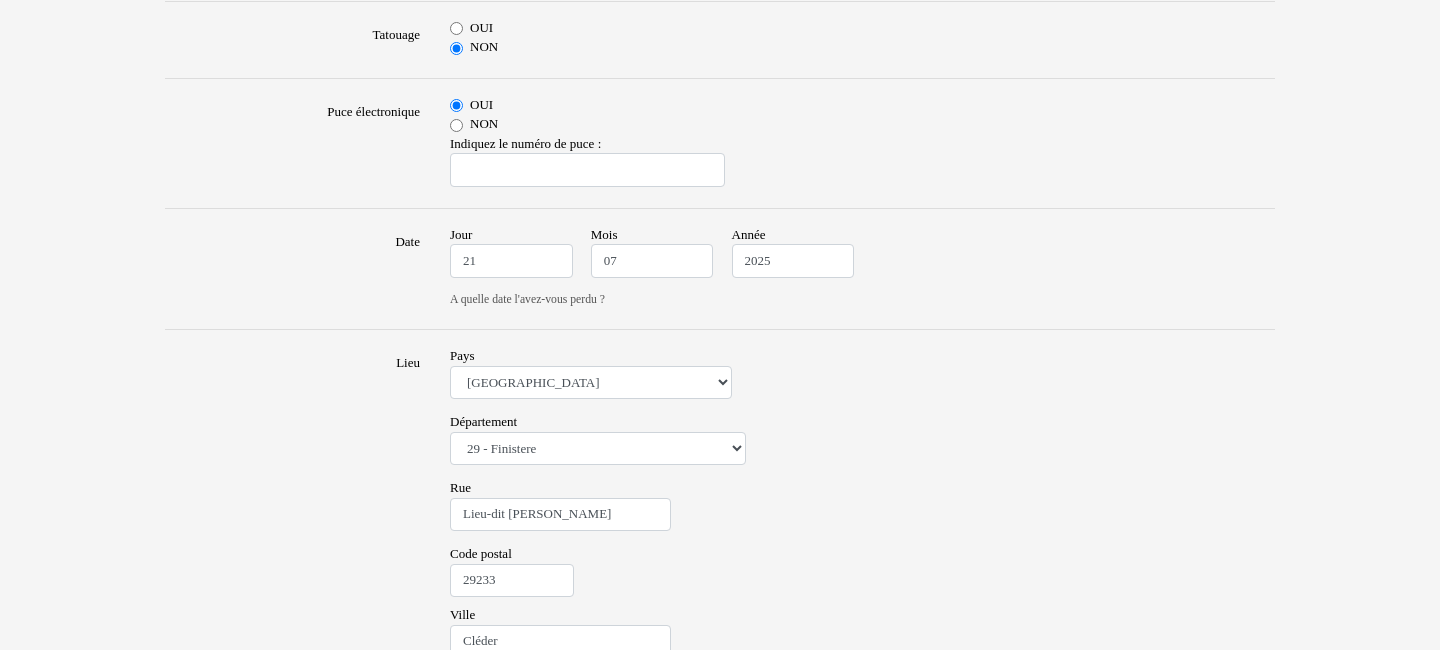 type on "Rûmî a été coursé par un chien sur le sentier de Kerzéan non loin de la maison, il semble qu'il se soit éloigné et perdu ou caché car il n'est pas rentré. Il est d'un naturel inquiet et méfiant, ne se laisse pas approcher par les inconnus. Il porte une muselière de course (de lévrier) bleue, un collier rouge et une médaille avec mes coordonnées. Ne pas essayer de l'attraper sous peine de le faire fuir." 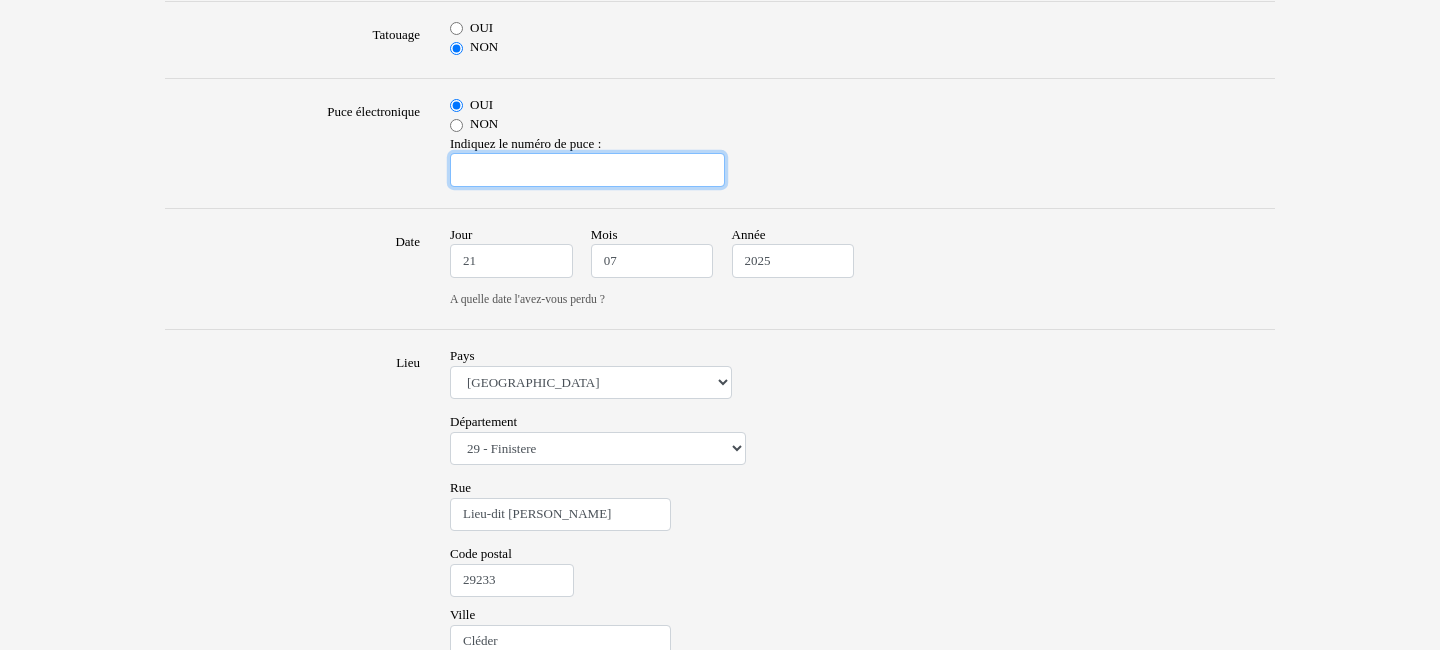 click at bounding box center [587, 170] 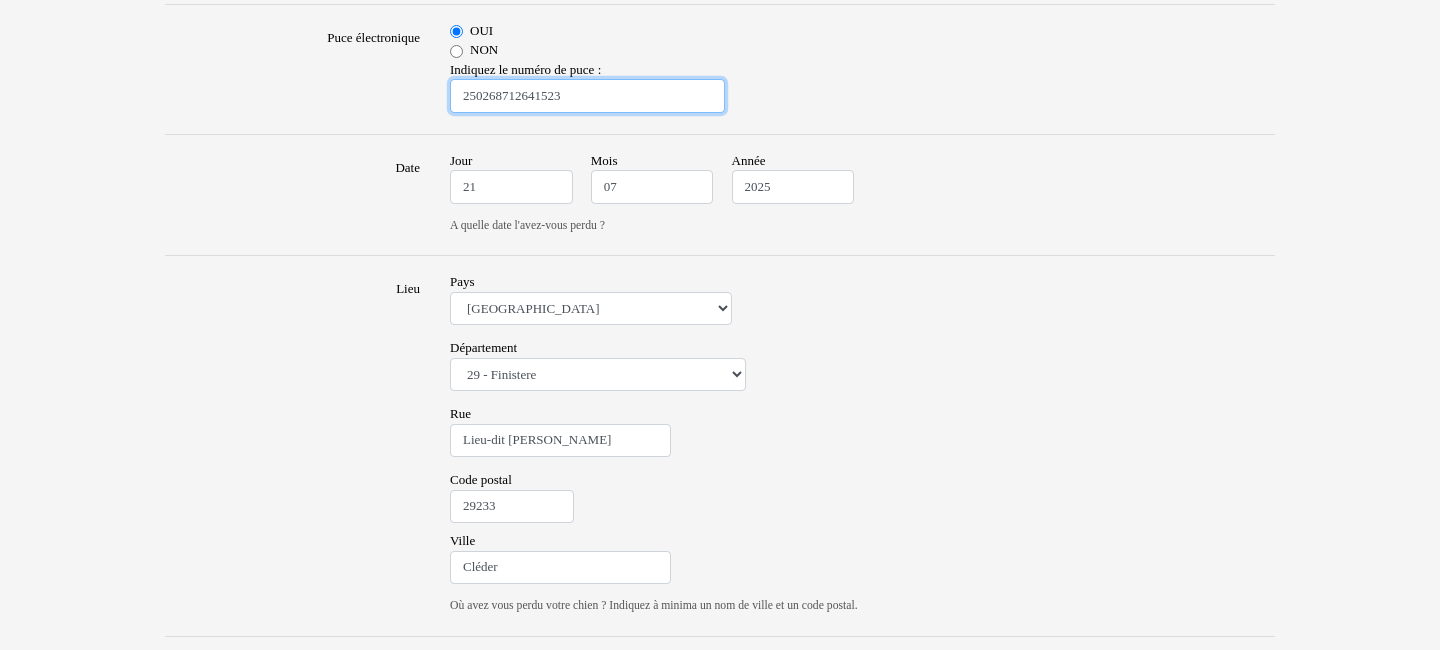 scroll, scrollTop: 1433, scrollLeft: 0, axis: vertical 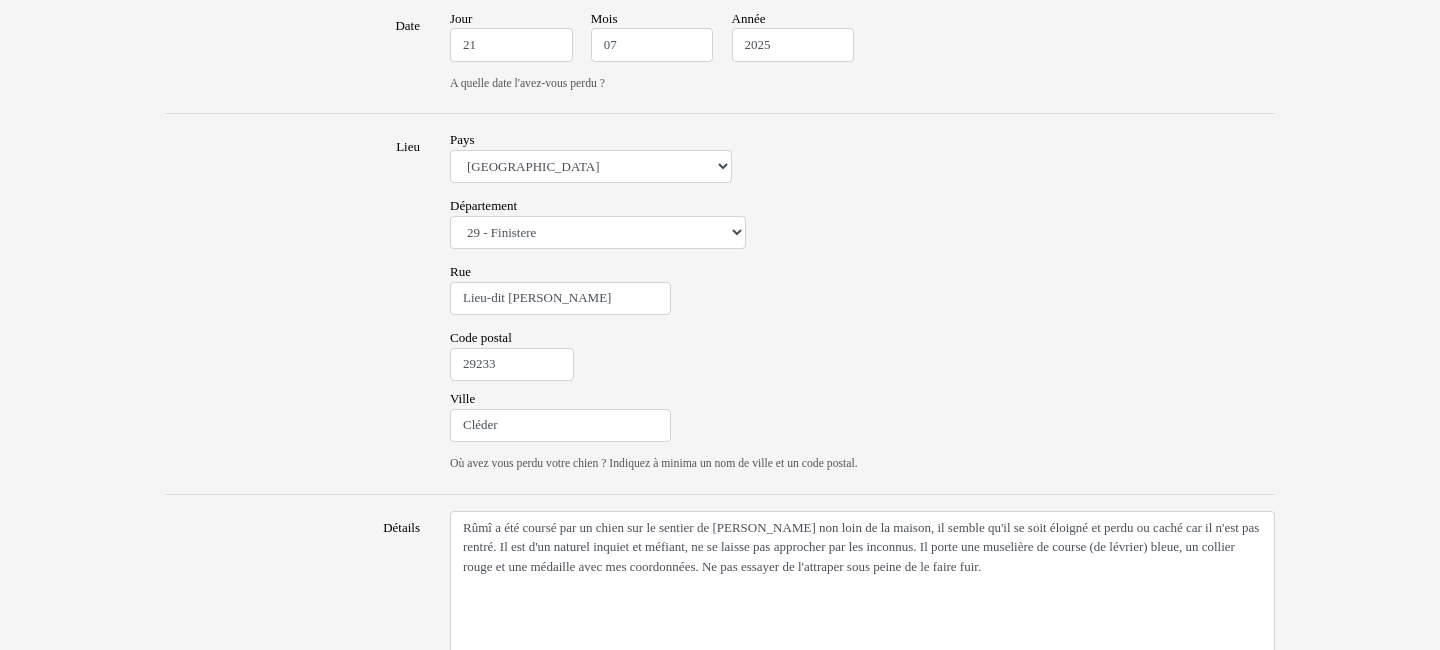 type on "250268712641523" 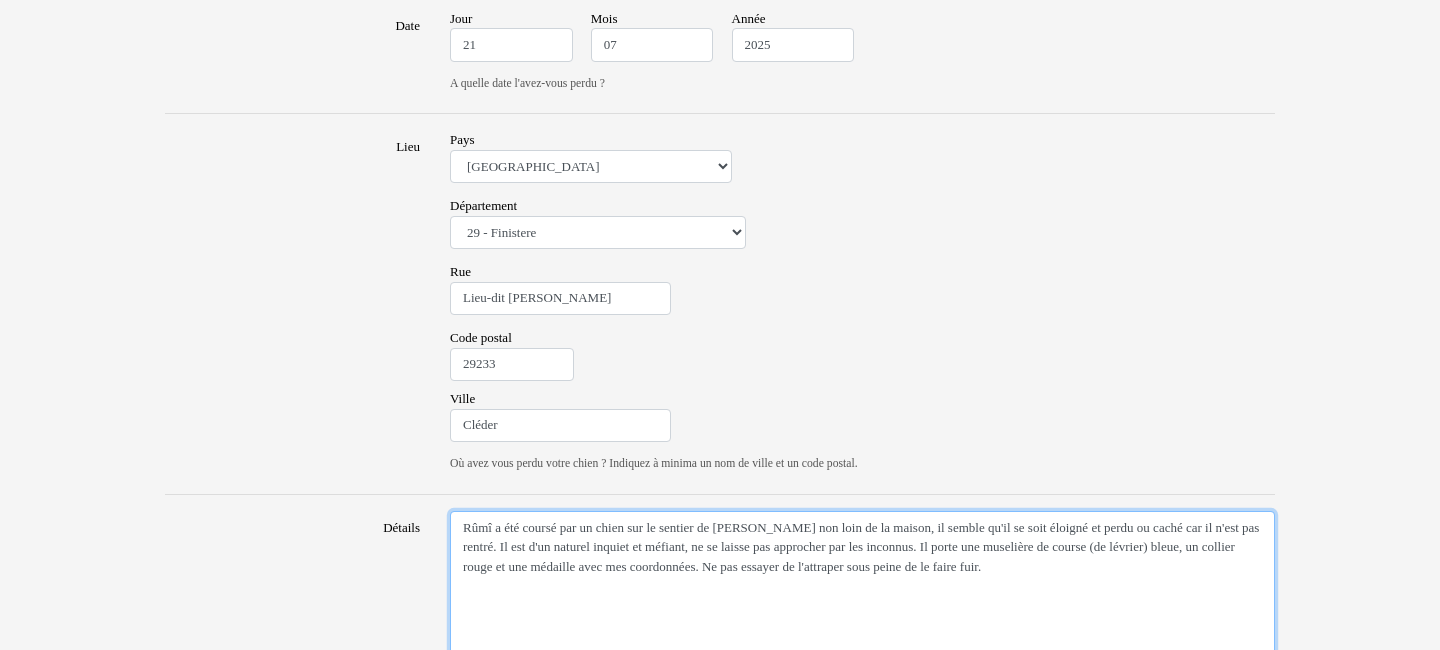 click on "Rûmî a été coursé par un chien sur le sentier de Kerzéan non loin de la maison, il semble qu'il se soit éloigné et perdu ou caché car il n'est pas rentré. Il est d'un naturel inquiet et méfiant, ne se laisse pas approcher par les inconnus. Il porte une muselière de course (de lévrier) bleue, un collier rouge et une médaille avec mes coordonnées. Ne pas essayer de l'attraper sous peine de le faire fuir." at bounding box center [862, 596] 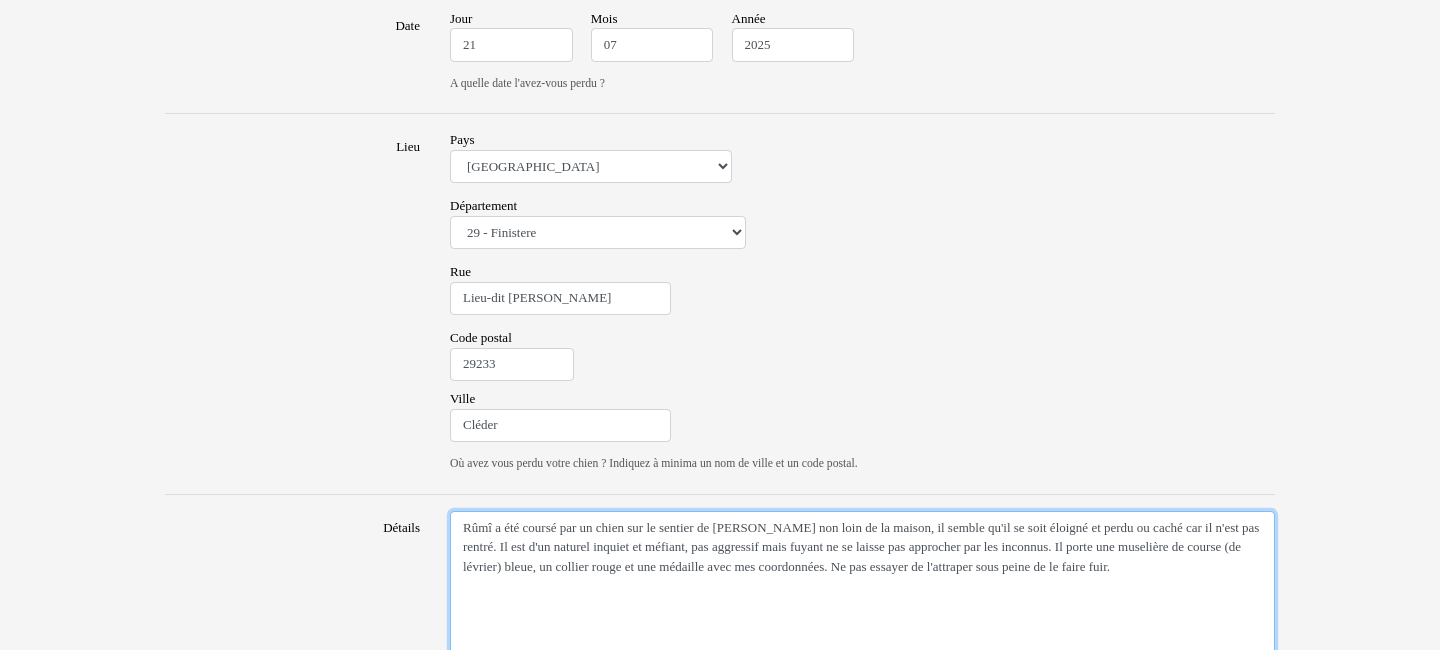 click on "Rûmî a été coursé par un chien sur le sentier de Kerzéan non loin de la maison, il semble qu'il se soit éloigné et perdu ou caché car il n'est pas rentré. Il est d'un naturel inquiet et méfiant, pas aggressif mais fuyant ne se laisse pas approcher par les inconnus. Il porte une muselière de course (de lévrier) bleue, un collier rouge et une médaille avec mes coordonnées. Ne pas essayer de l'attraper sous peine de le faire fuir." at bounding box center [862, 596] 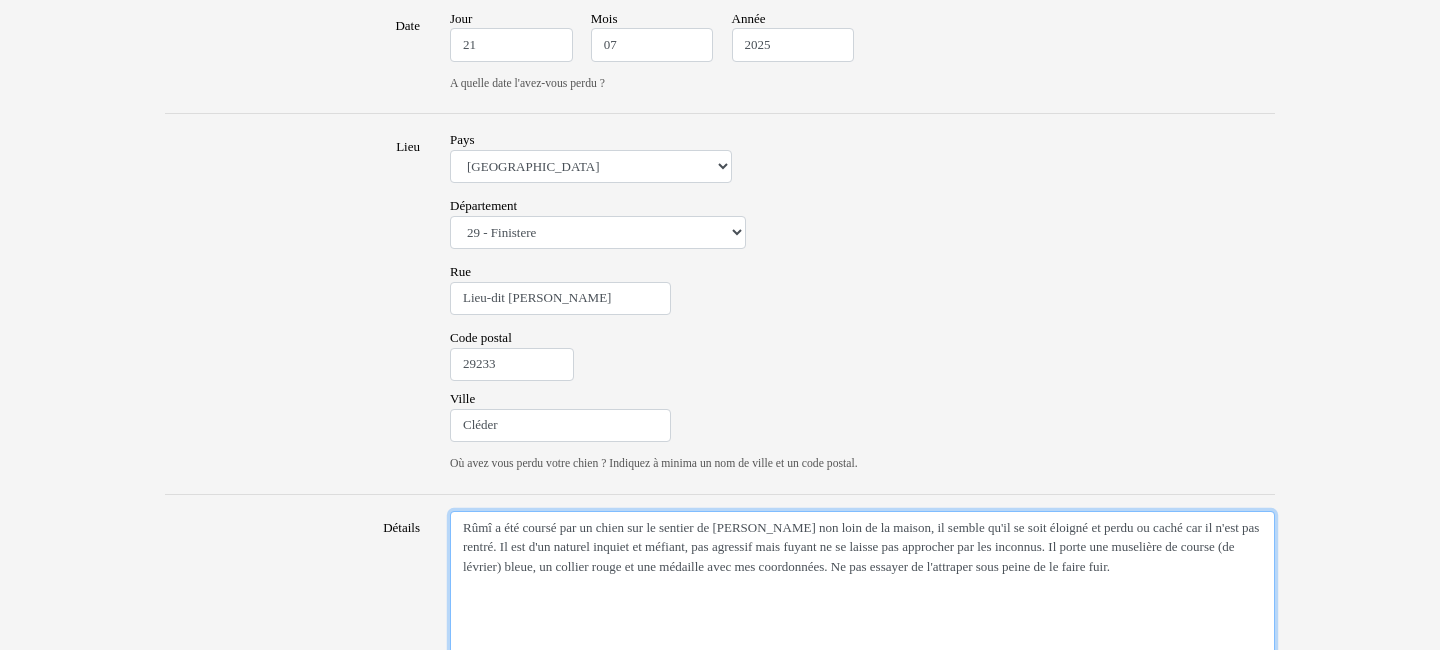 click on "Rûmî a été coursé par un chien sur le sentier de Kerzéan non loin de la maison, il semble qu'il se soit éloigné et perdu ou caché car il n'est pas rentré. Il est d'un naturel inquiet et méfiant, pas agressif mais fuyant ne se laisse pas approcher par les inconnus. Il porte une muselière de course (de lévrier) bleue, un collier rouge et une médaille avec mes coordonnées. Ne pas essayer de l'attraper sous peine de le faire fuir." at bounding box center (862, 596) 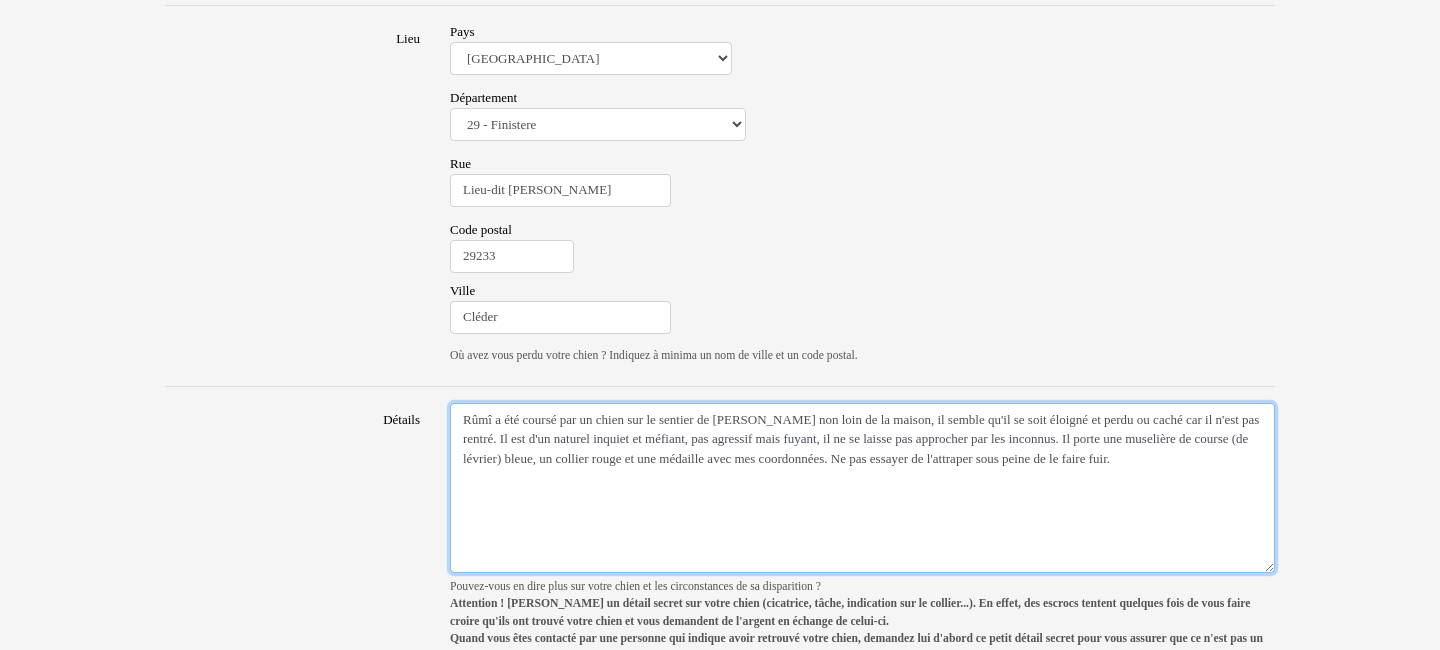 scroll, scrollTop: 1649, scrollLeft: 0, axis: vertical 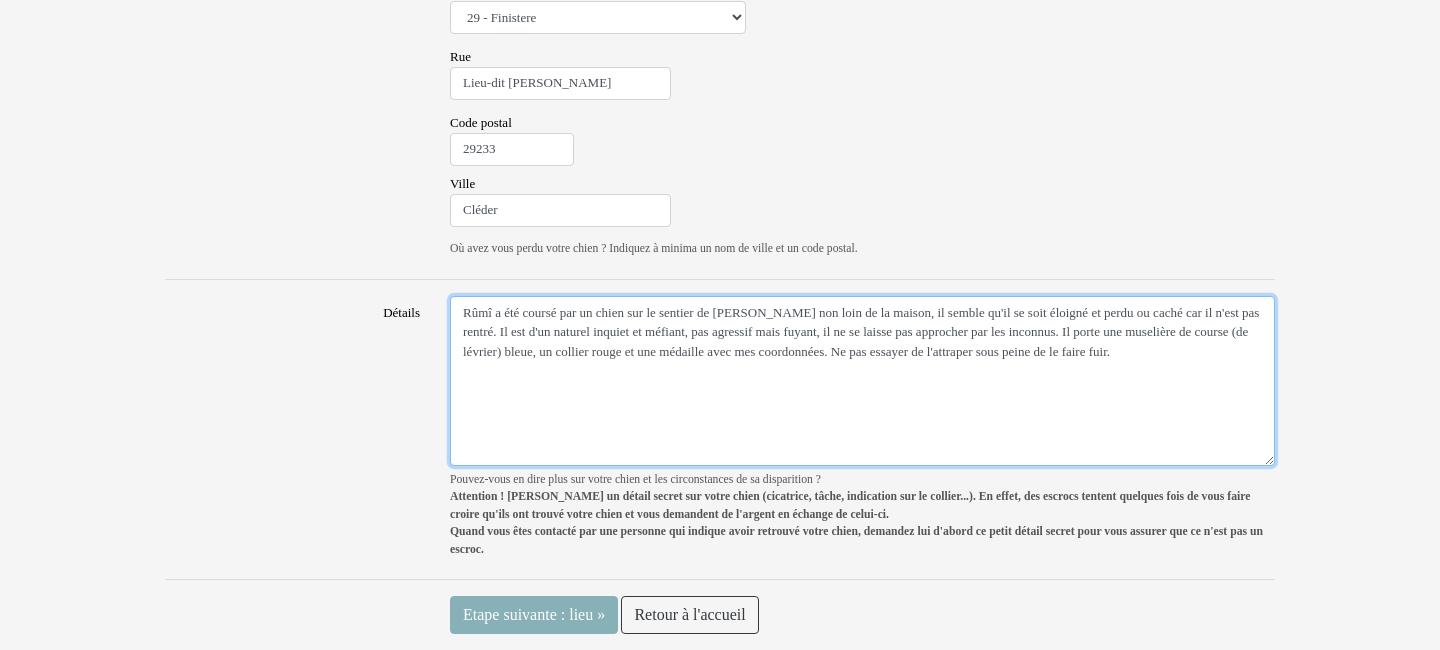 type on "Rûmî a été coursé par un chien sur le sentier de Kerzéan non loin de la maison, il semble qu'il se soit éloigné et perdu ou caché car il n'est pas rentré. Il est d'un naturel inquiet et méfiant, pas agressif mais fuyant, il ne se laisse pas approcher par les inconnus. Il porte une muselière de course (de lévrier) bleue, un collier rouge et une médaille avec mes coordonnées. Ne pas essayer de l'attraper sous peine de le faire fuir." 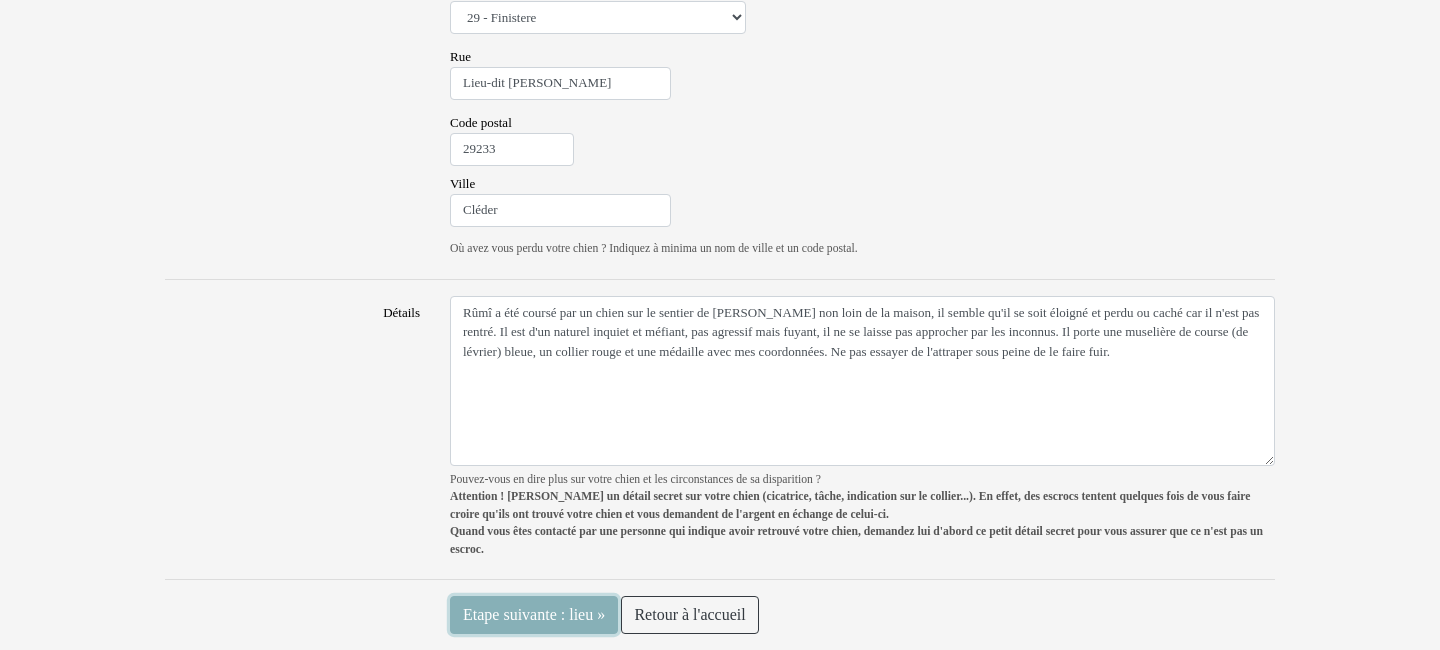 click on "Etape suivante : lieu »" at bounding box center [534, 615] 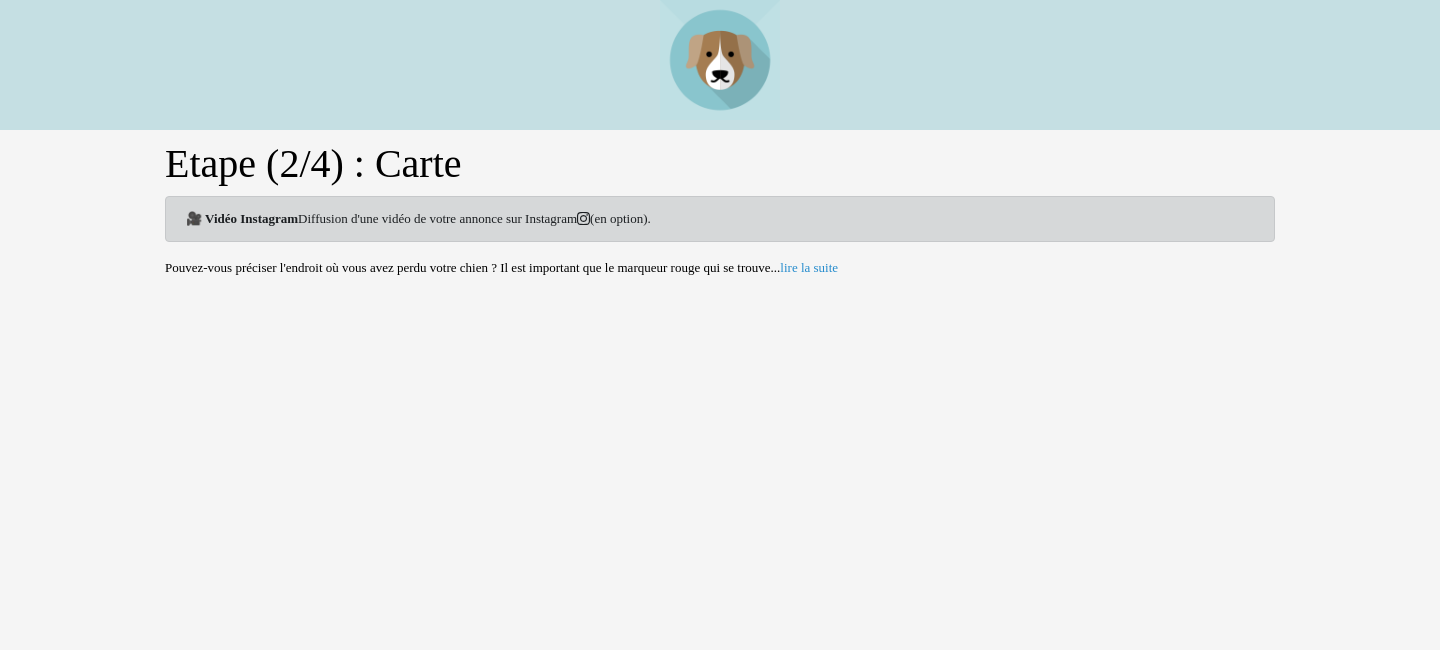 scroll, scrollTop: 0, scrollLeft: 0, axis: both 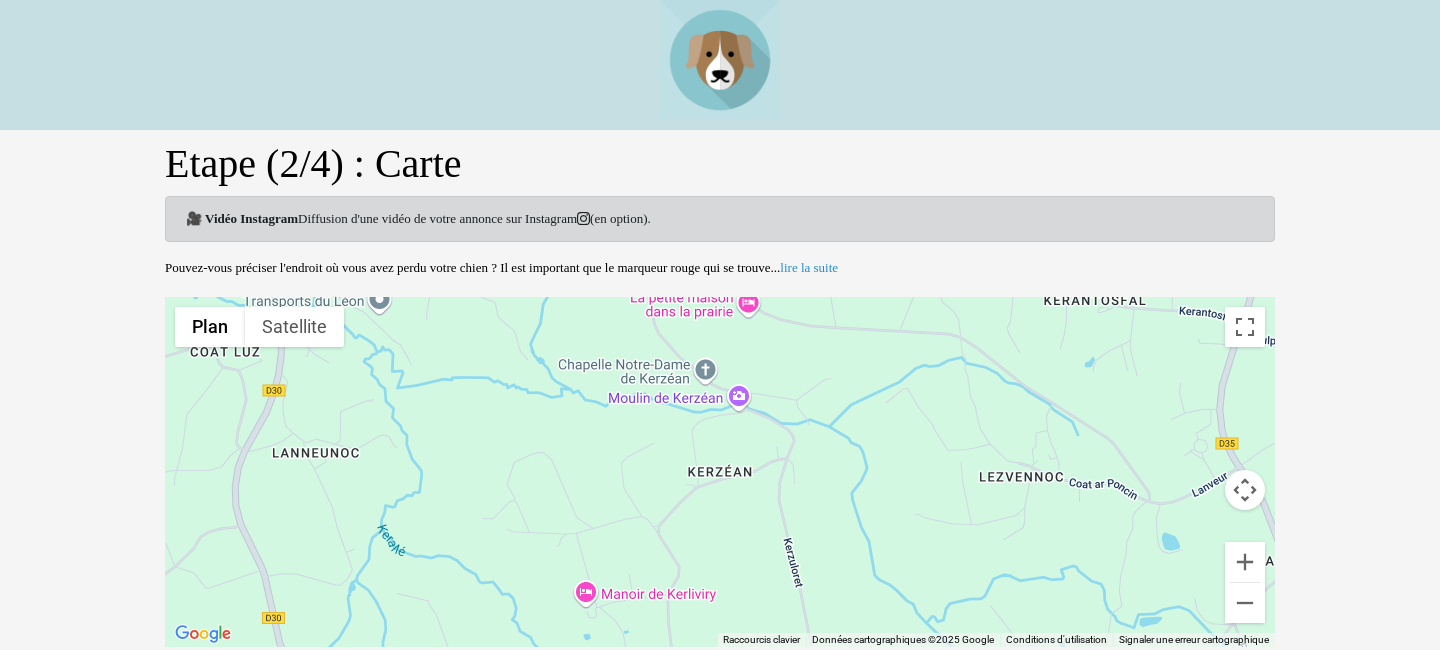 drag, startPoint x: 717, startPoint y: 447, endPoint x: 738, endPoint y: 368, distance: 81.7435 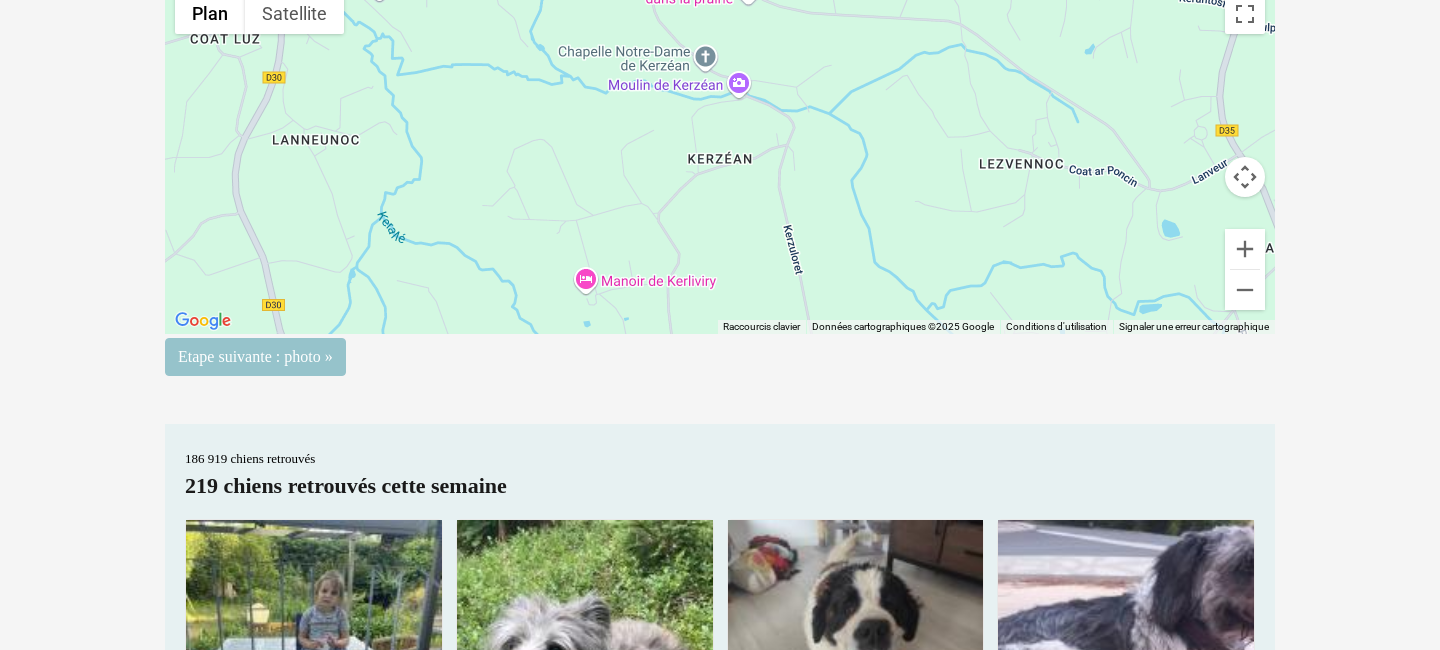 scroll, scrollTop: 324, scrollLeft: 0, axis: vertical 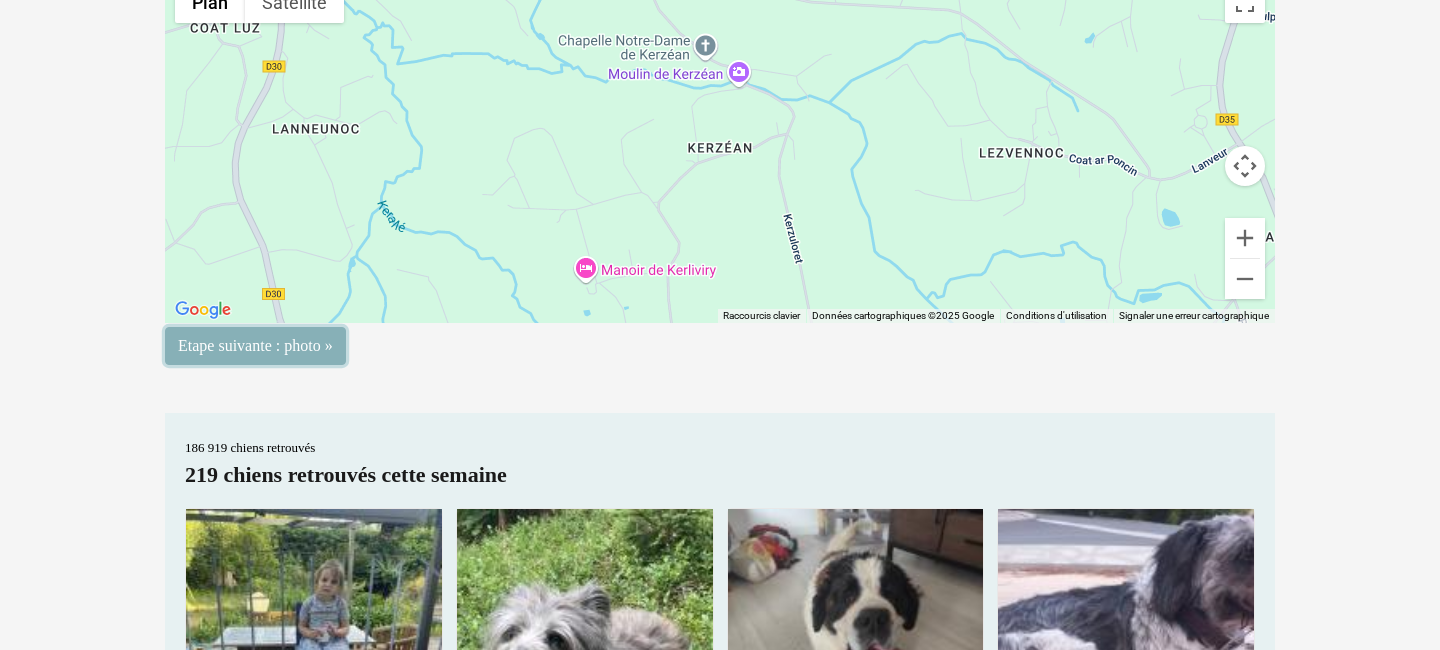 click on "Etape suivante : photo »" at bounding box center (255, 346) 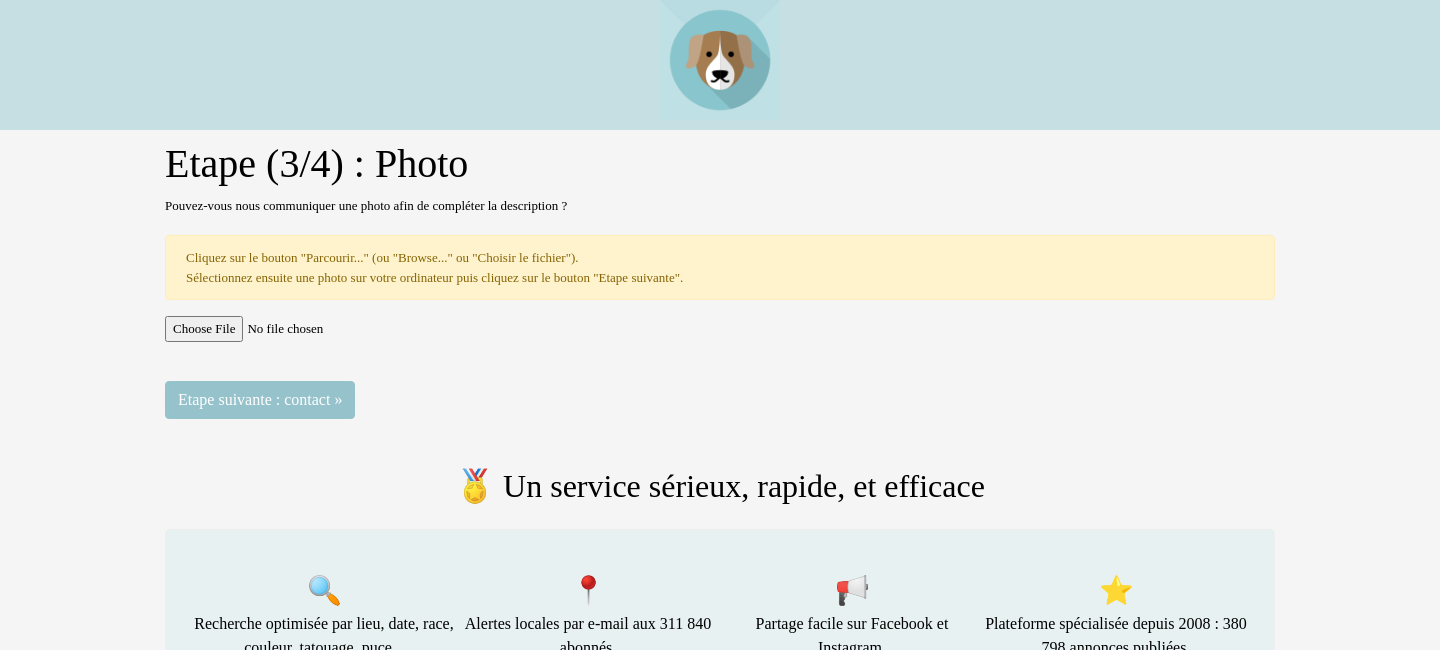 scroll, scrollTop: 0, scrollLeft: 0, axis: both 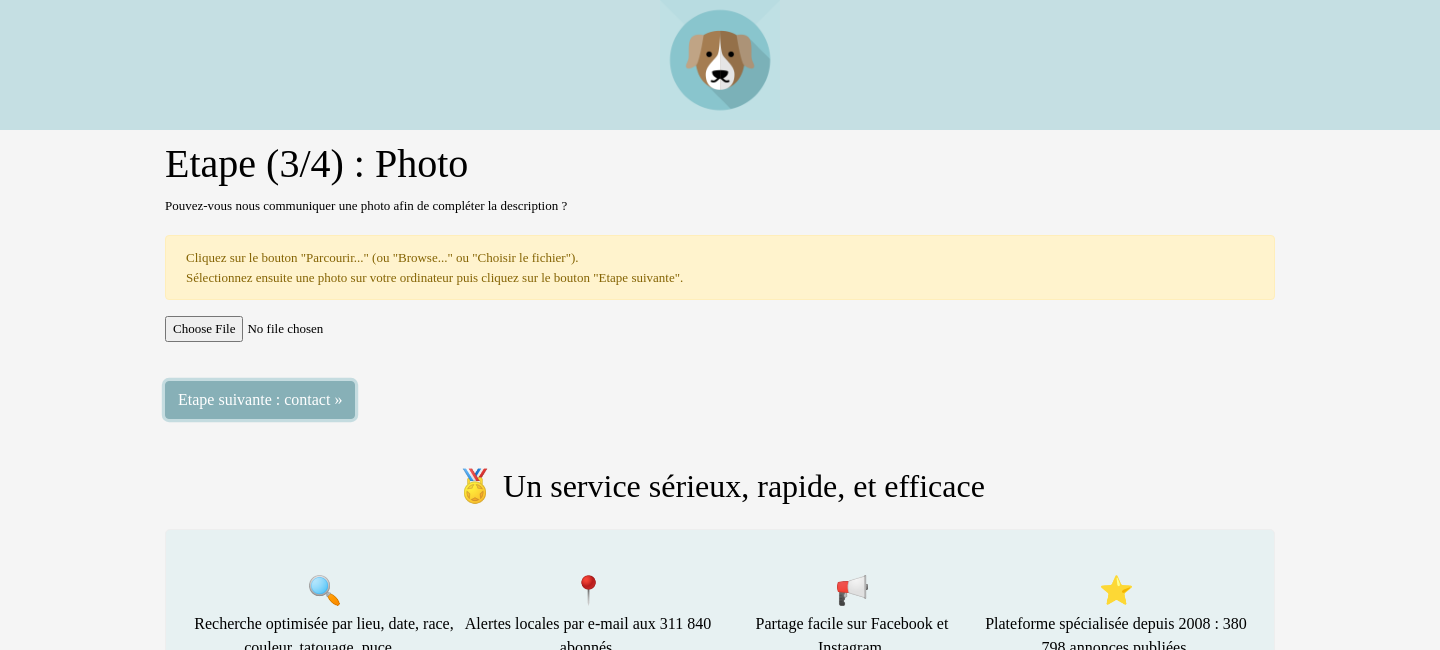 click on "Etape suivante : contact »" at bounding box center (260, 400) 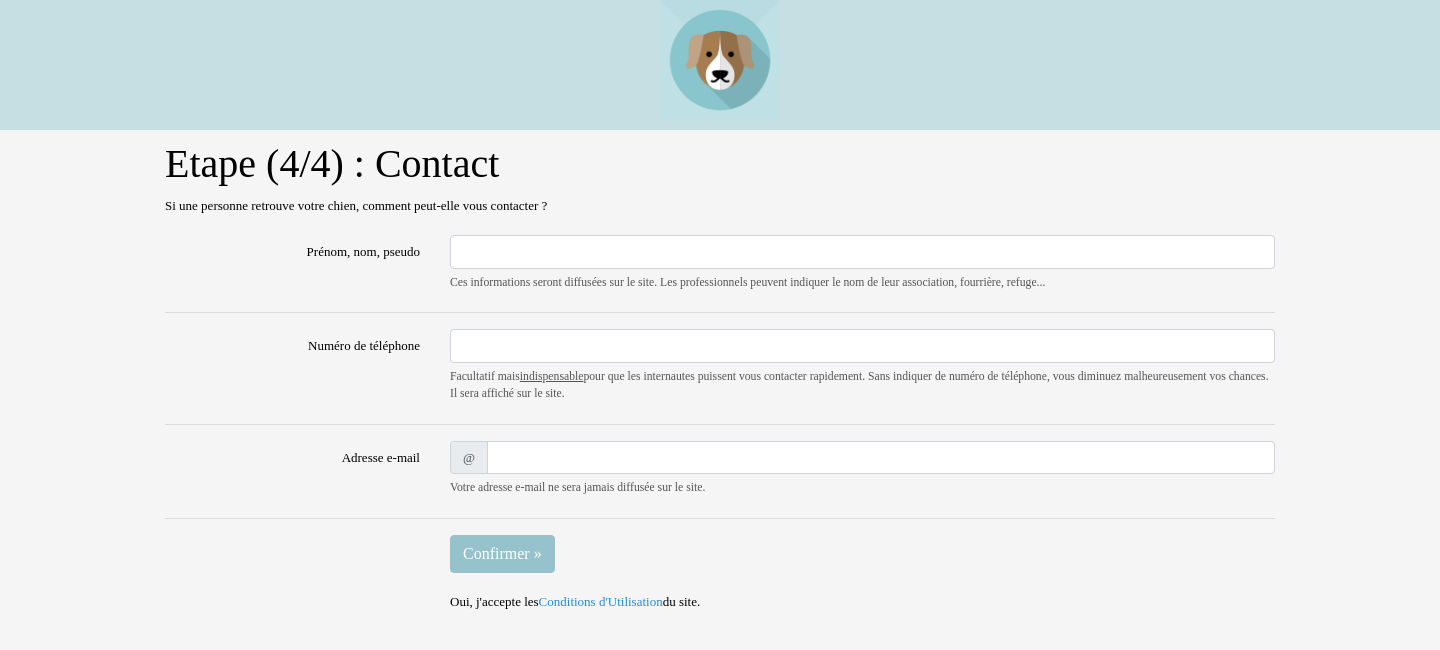 scroll, scrollTop: 0, scrollLeft: 0, axis: both 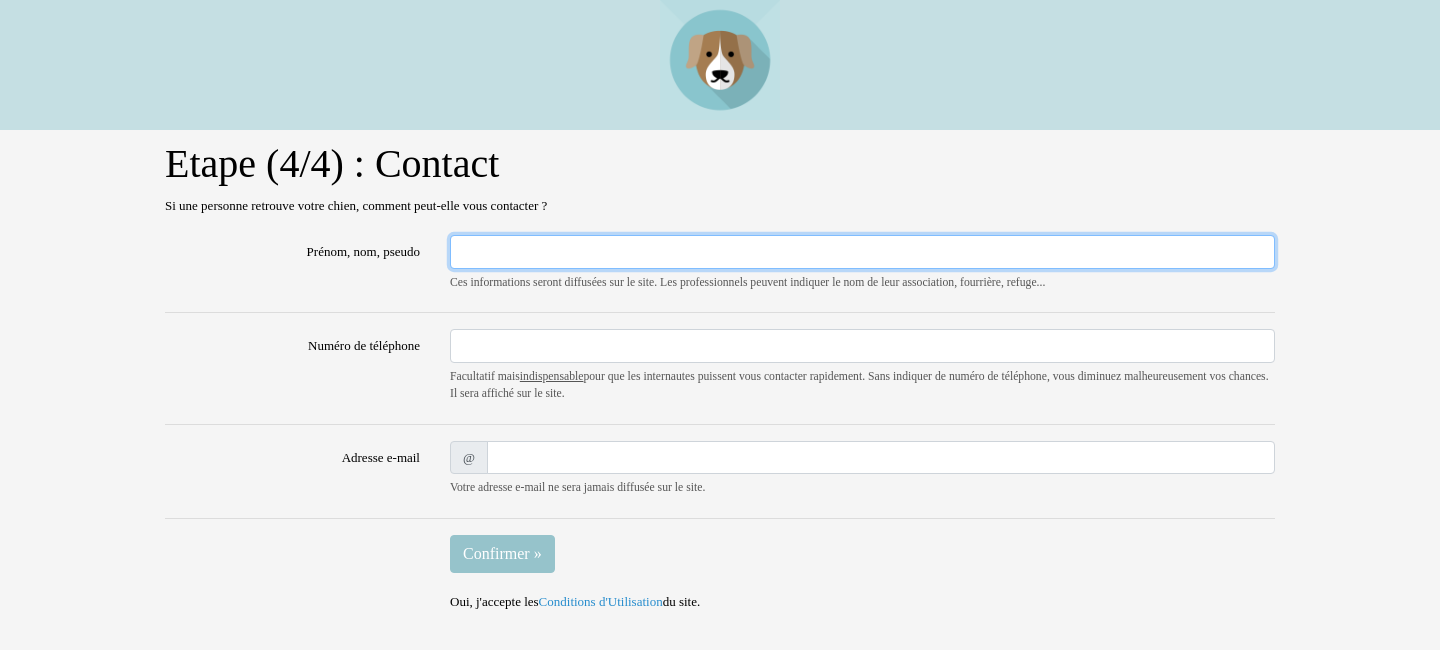 click on "Prénom, nom, pseudo" at bounding box center (862, 252) 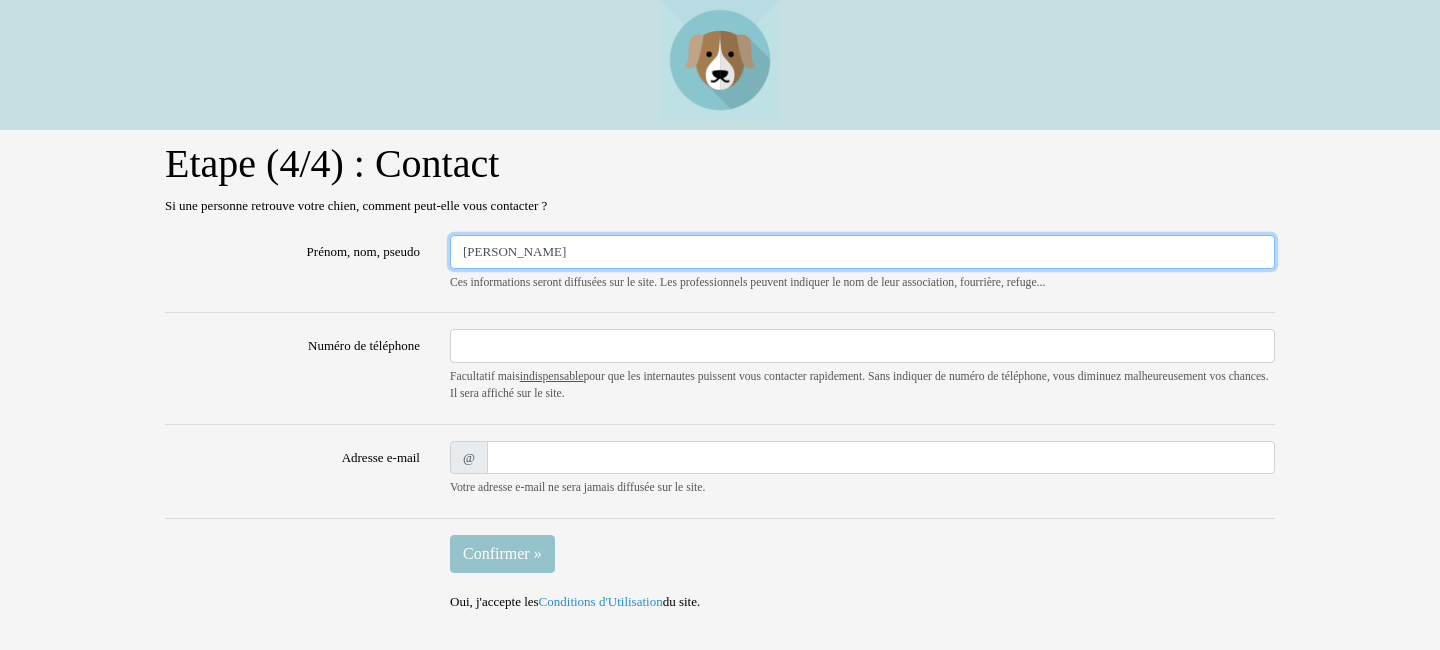 type on "Sophie Plantade" 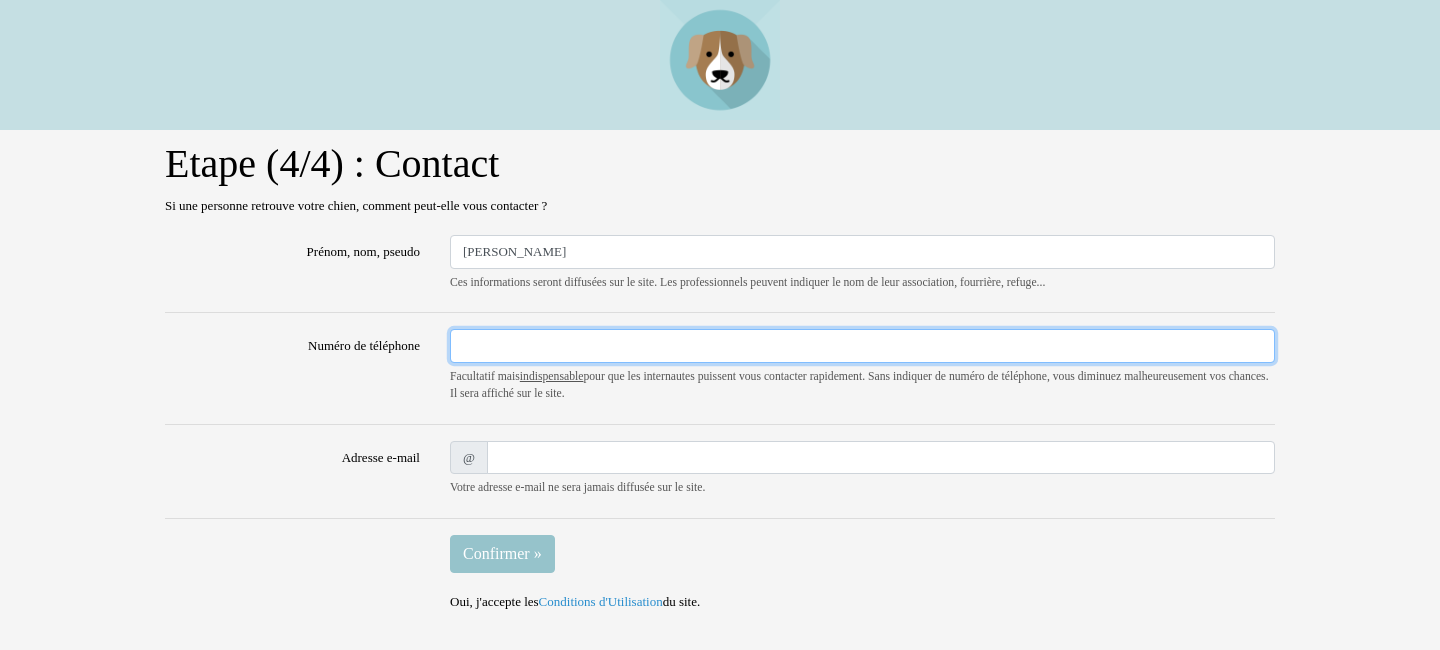 click on "Numéro de téléphone" at bounding box center [862, 346] 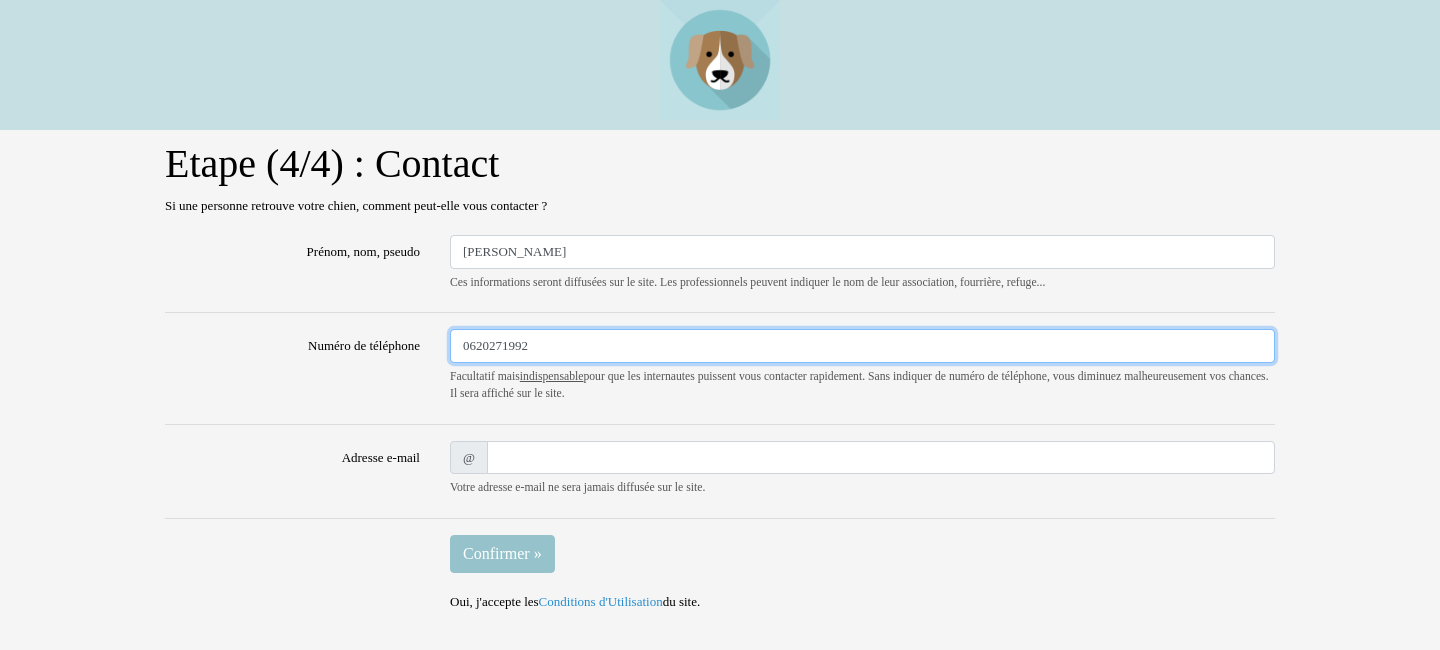 type on "0620271992" 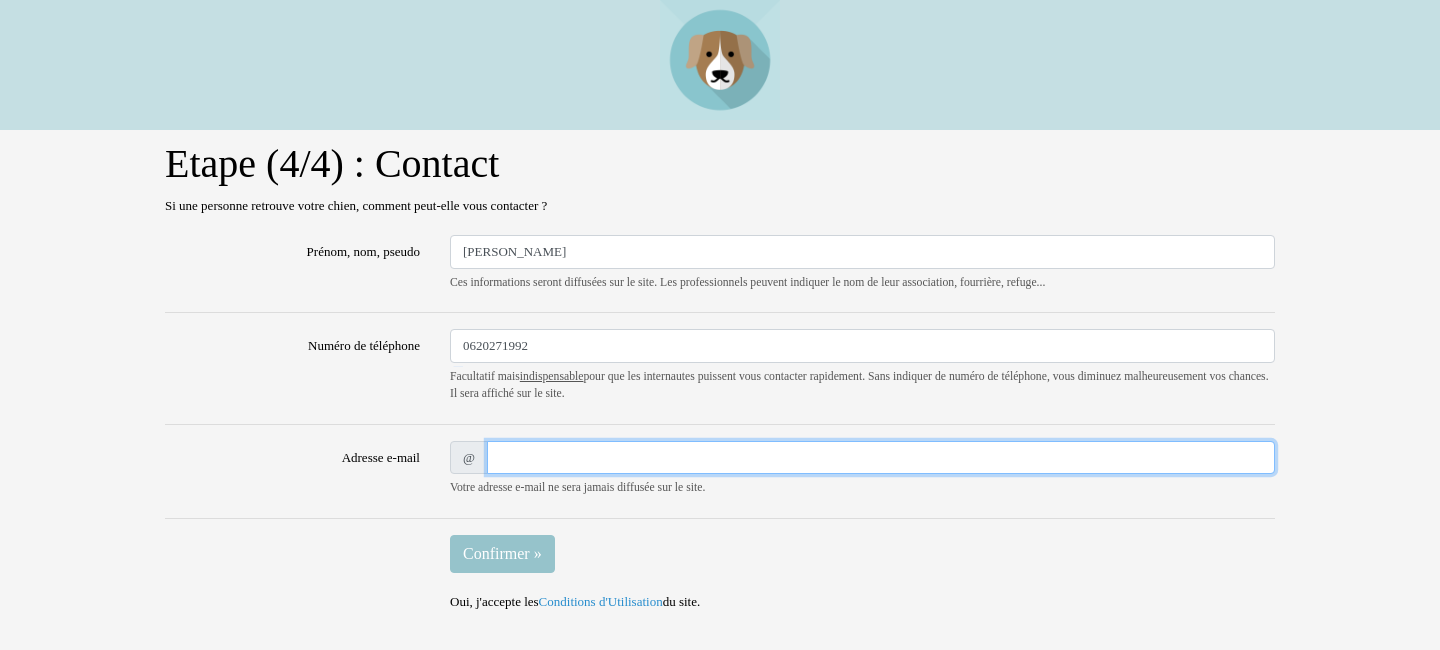 click on "Adresse e-mail" at bounding box center [881, 458] 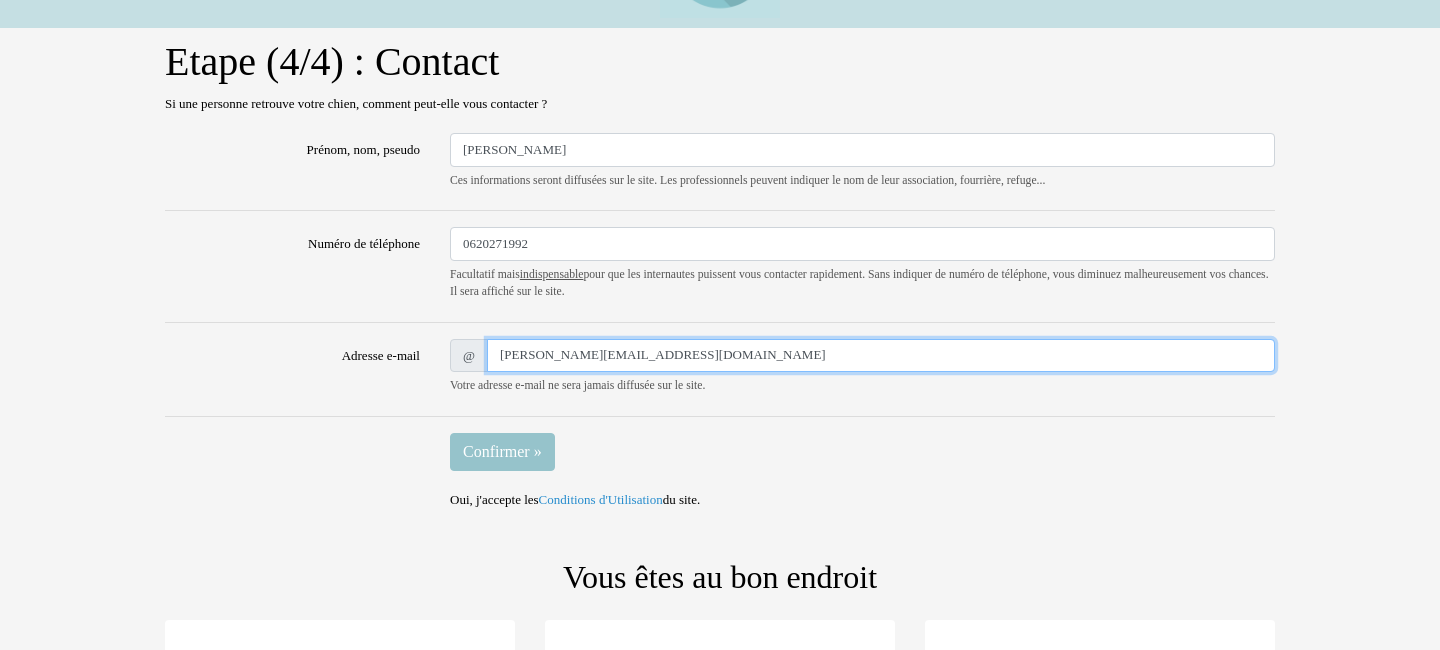 scroll, scrollTop: 108, scrollLeft: 0, axis: vertical 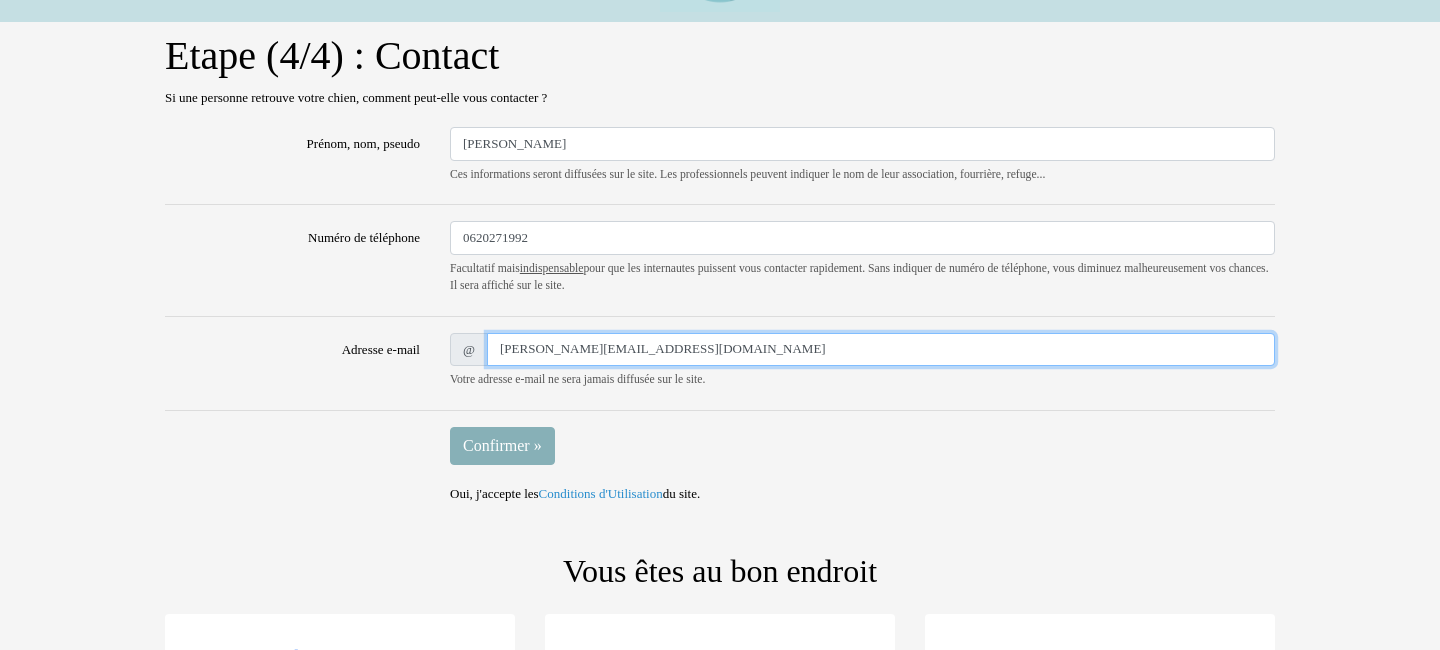 type on "sophie.plantade@orange.fr" 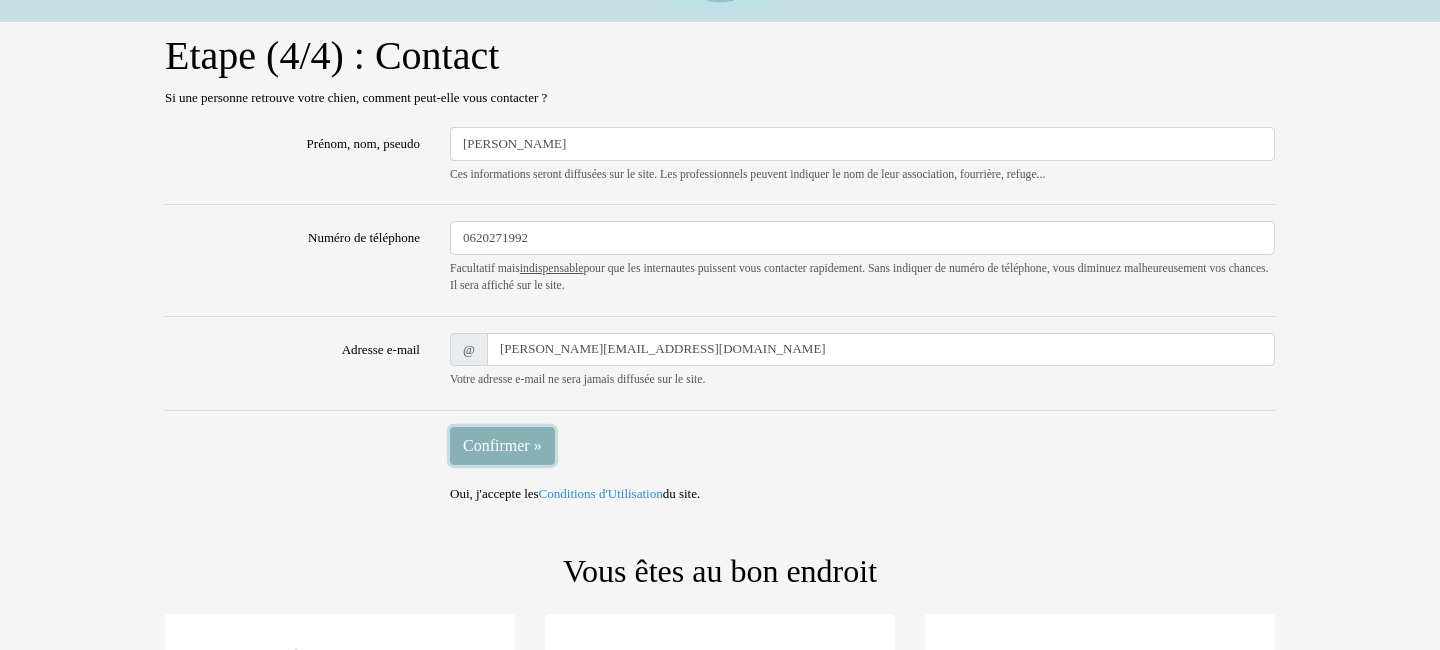 click on "Confirmer »" at bounding box center [502, 446] 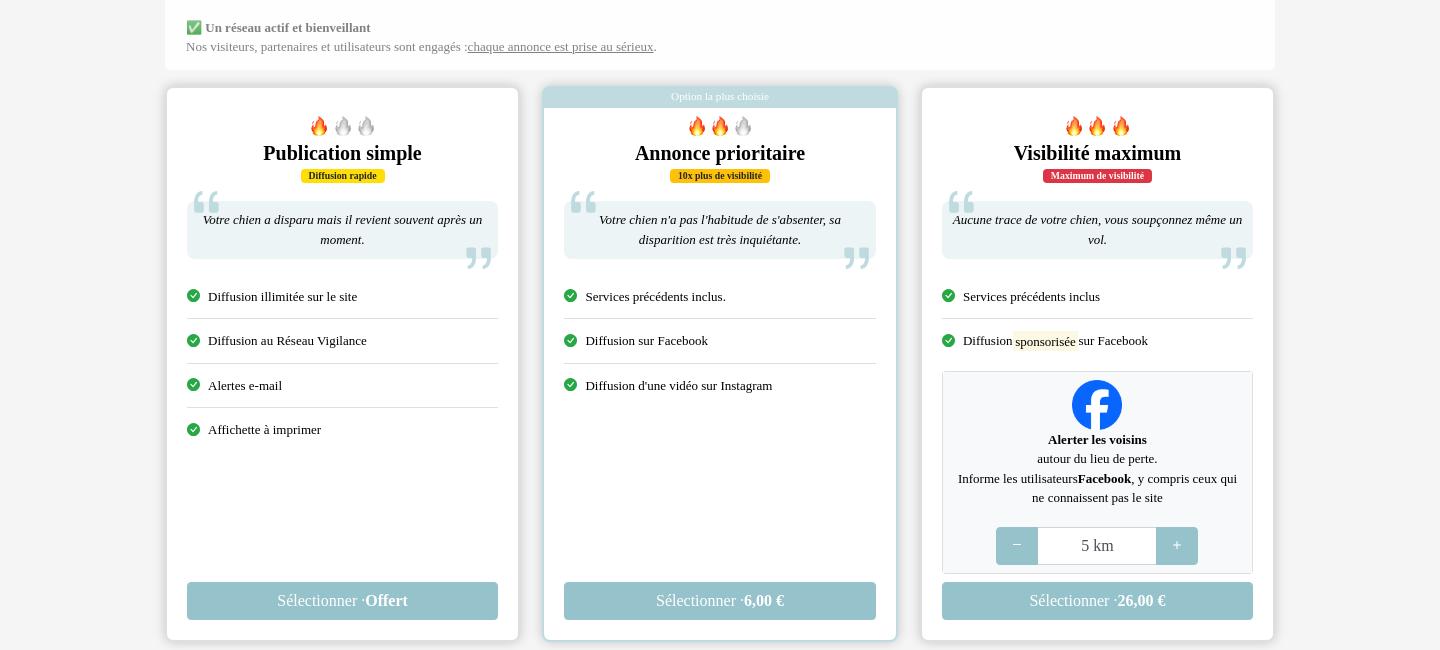 scroll, scrollTop: 324, scrollLeft: 0, axis: vertical 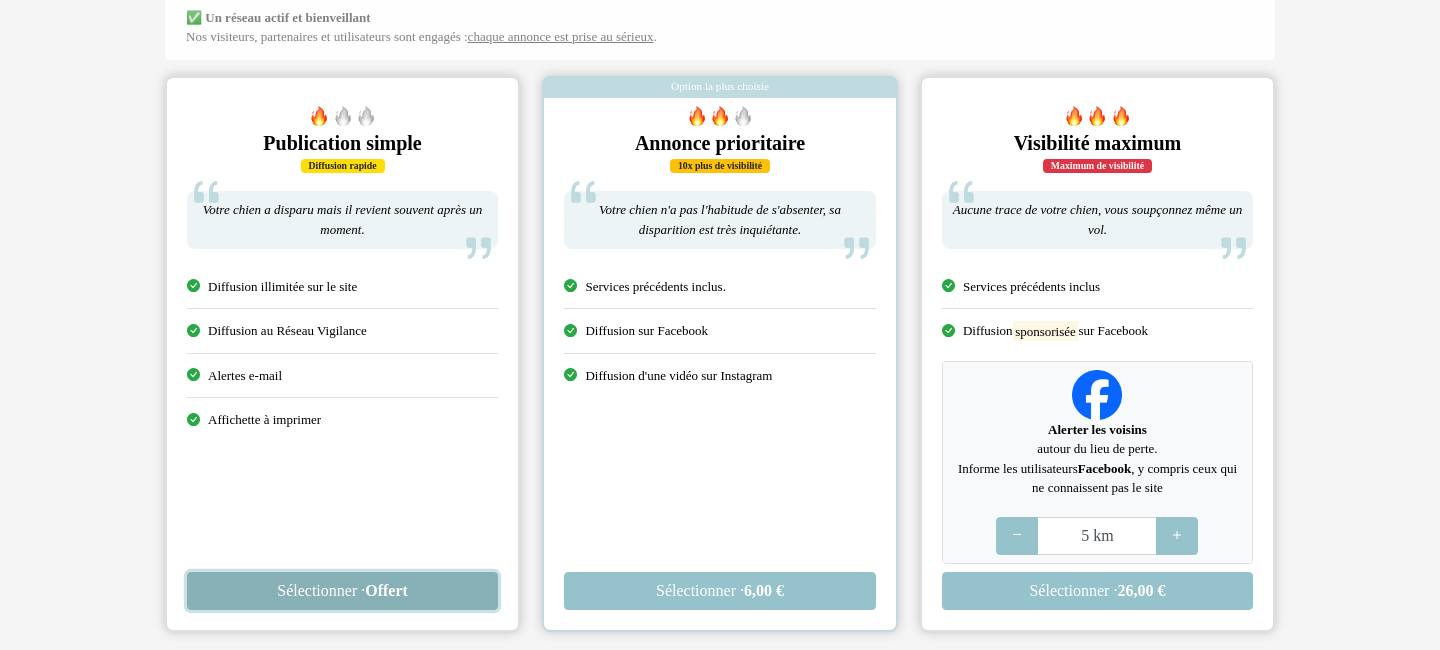 click on "Sélectionner ·
Offert" at bounding box center (342, 591) 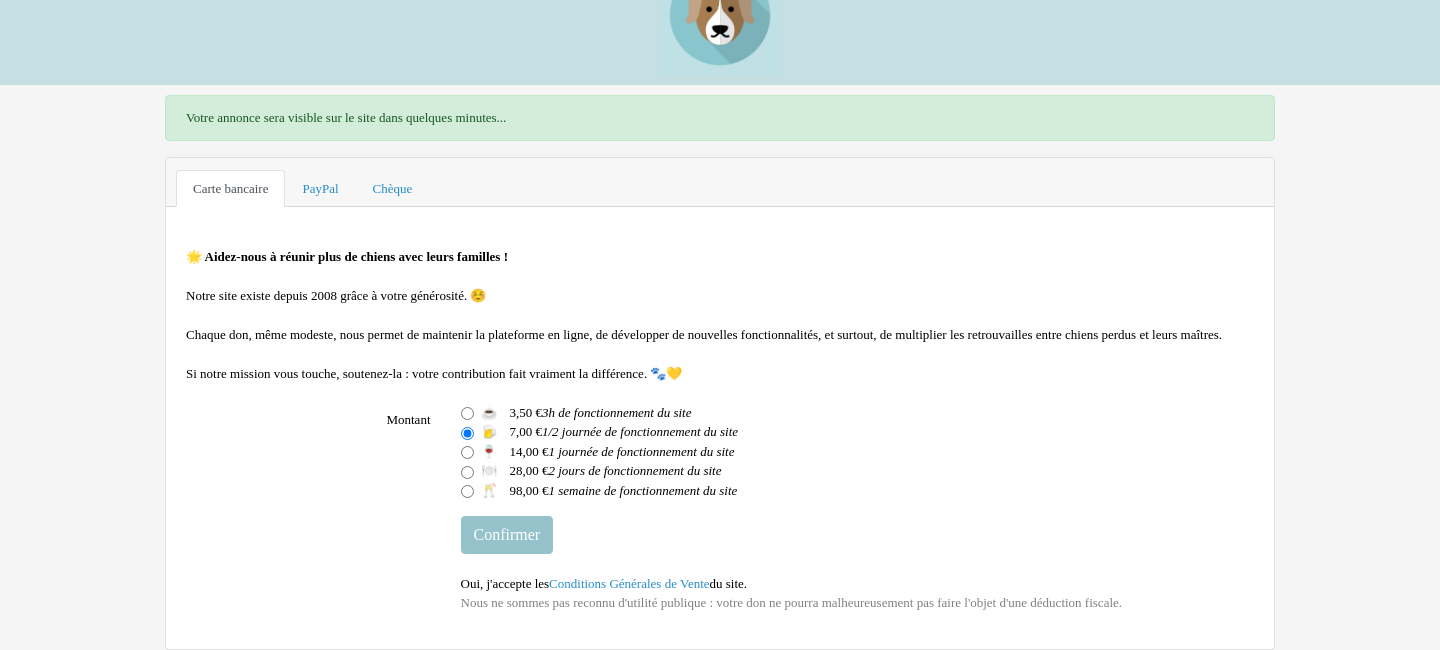 scroll, scrollTop: 84, scrollLeft: 0, axis: vertical 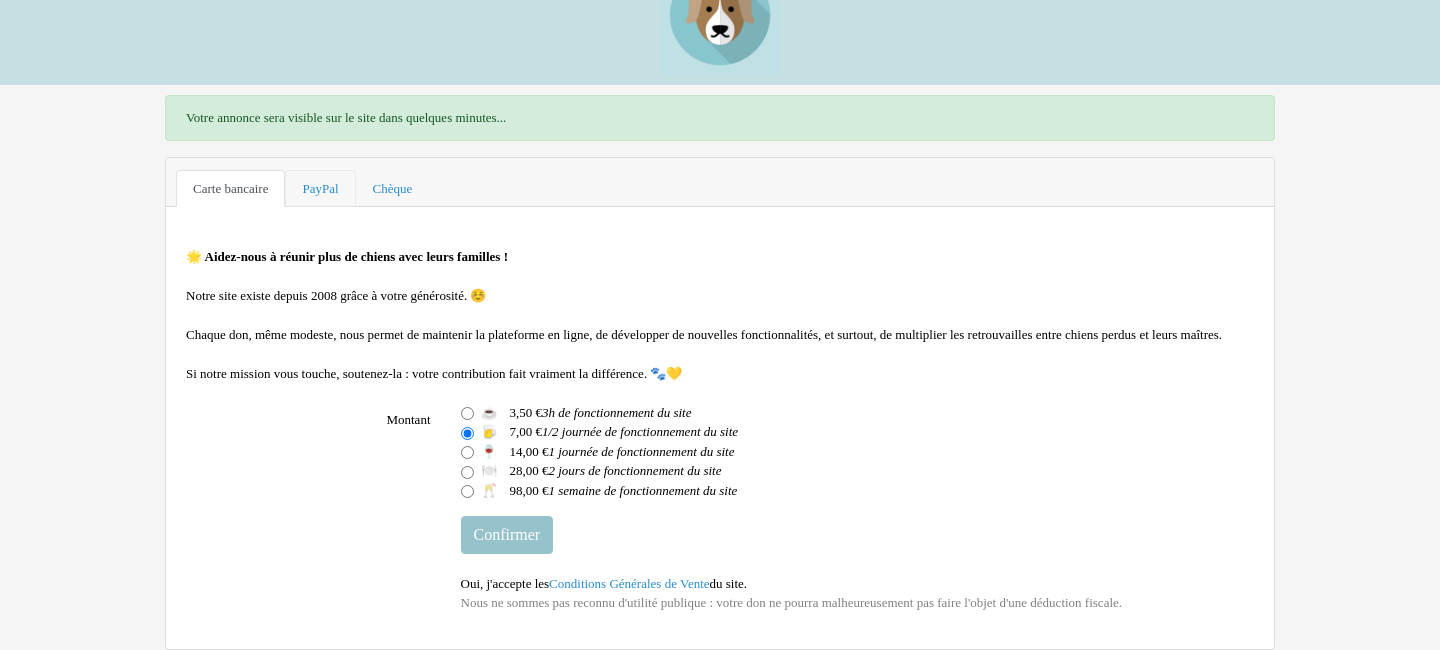 click on "PayPal" at bounding box center (320, 189) 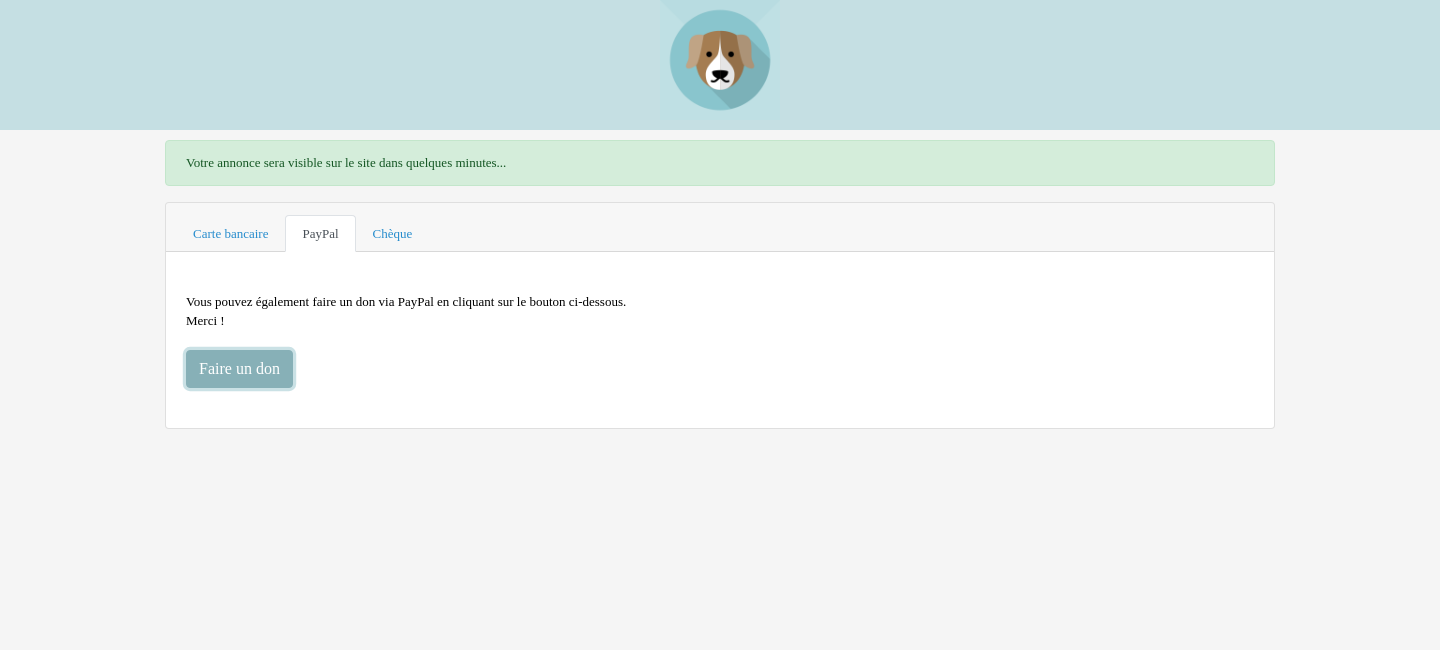 click on "Faire un don" at bounding box center [239, 369] 